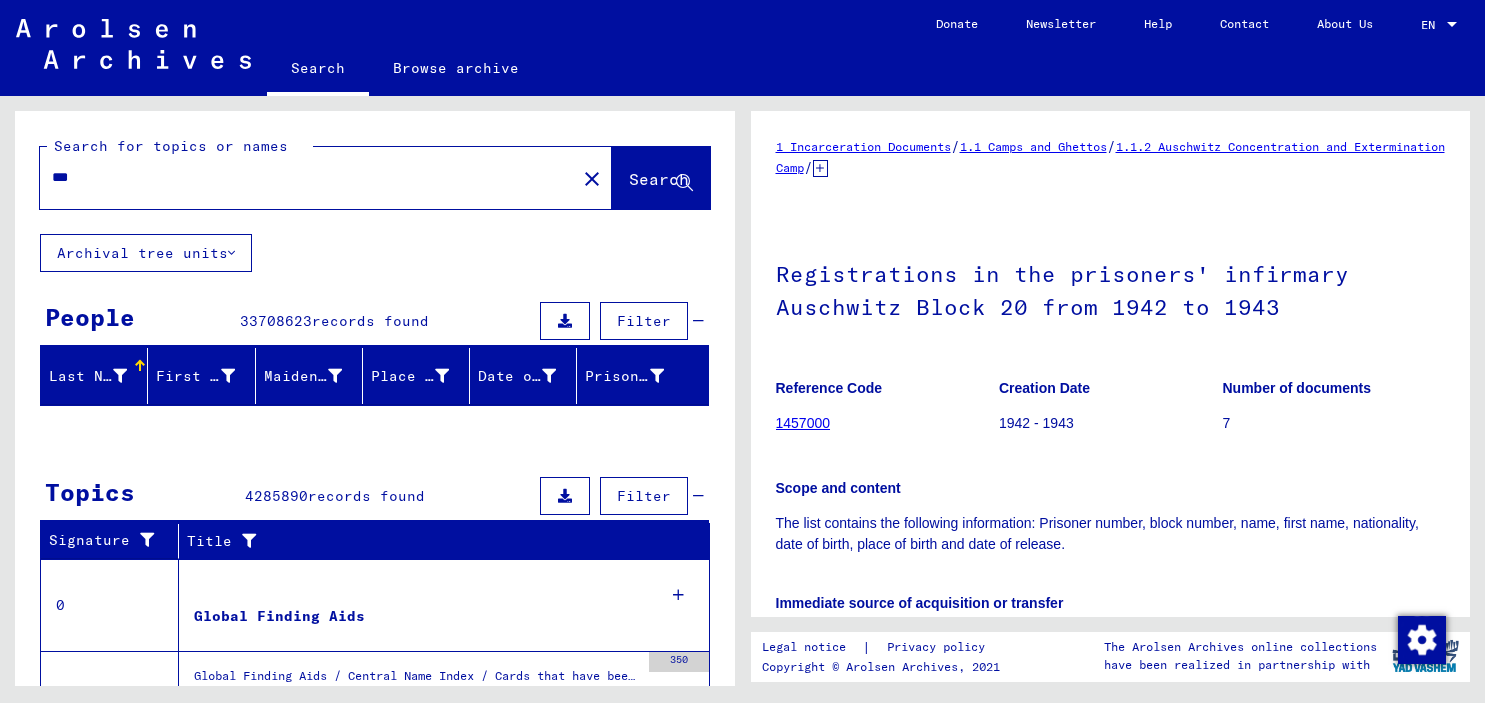scroll, scrollTop: 0, scrollLeft: 0, axis: both 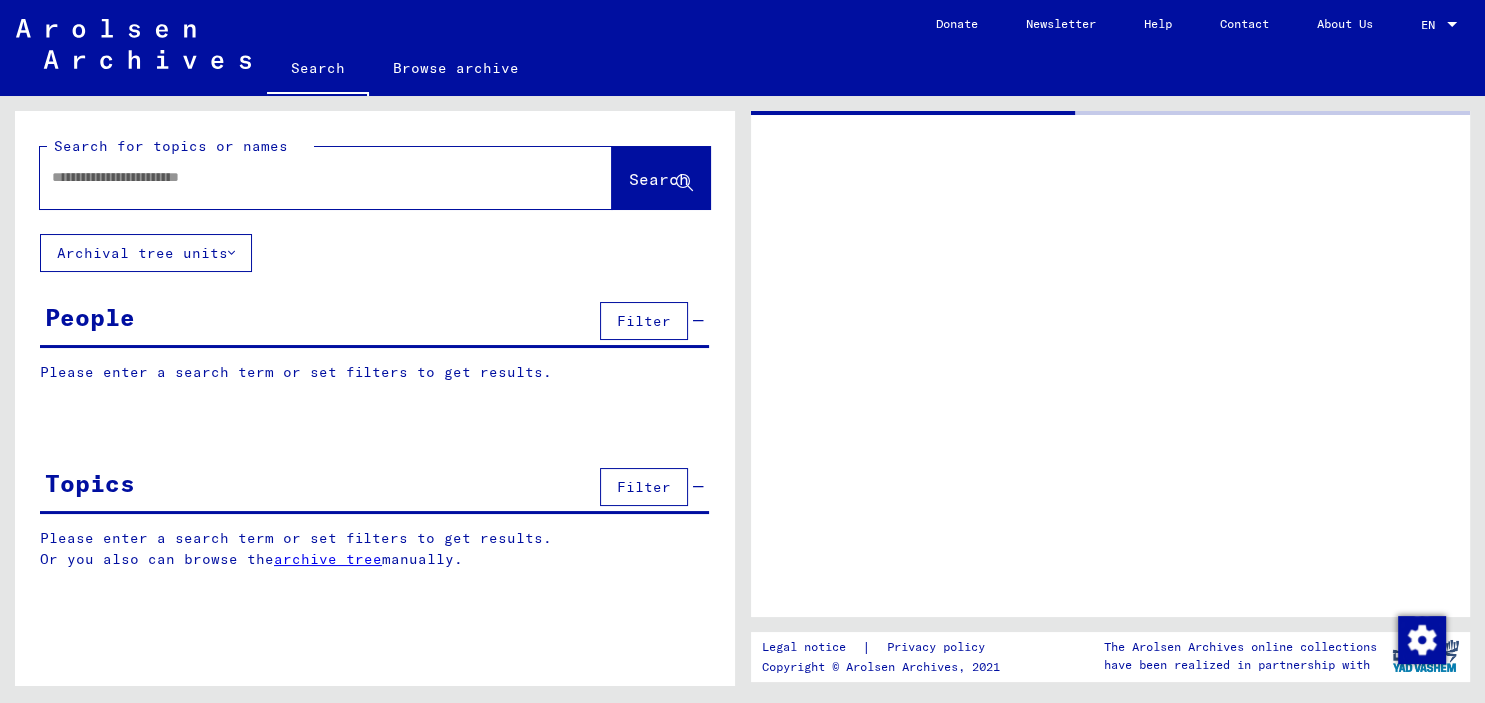 type on "***" 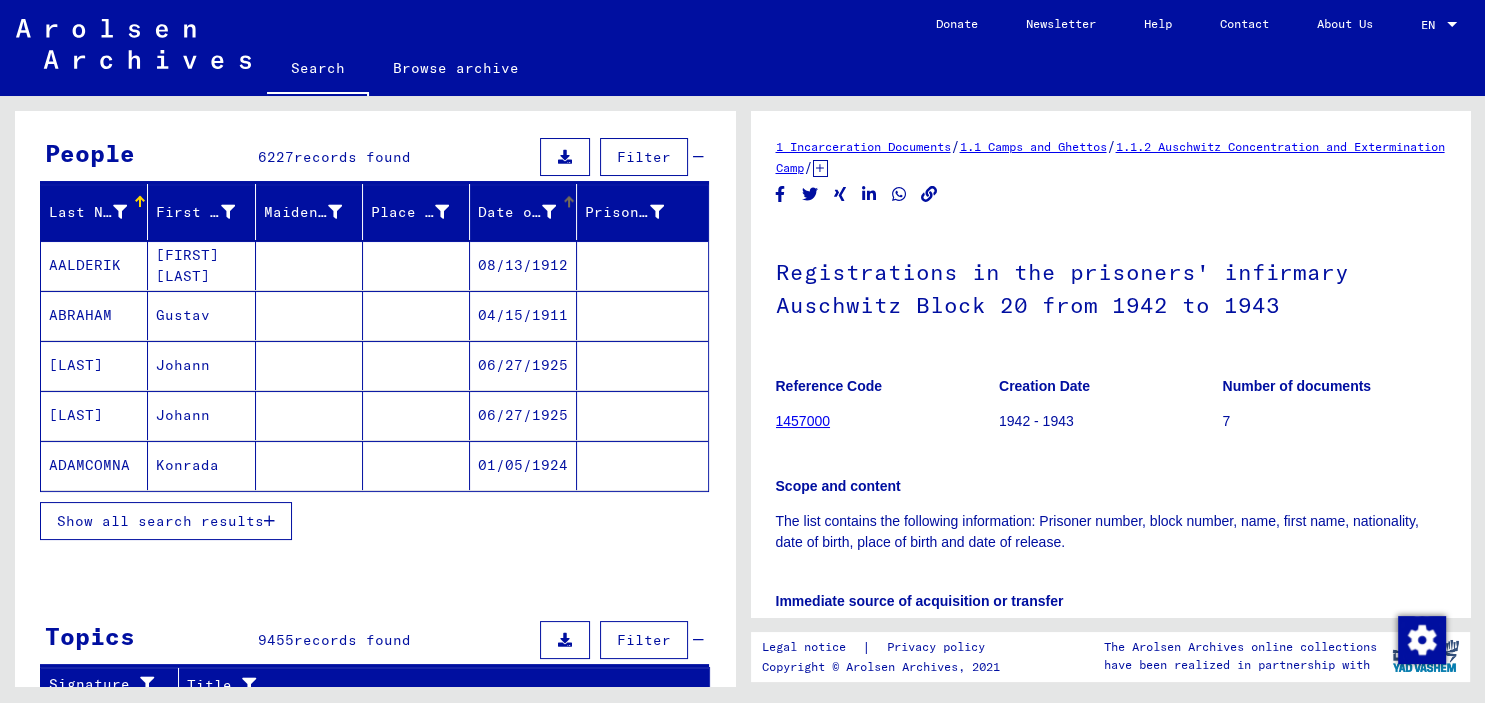 scroll, scrollTop: 221, scrollLeft: 0, axis: vertical 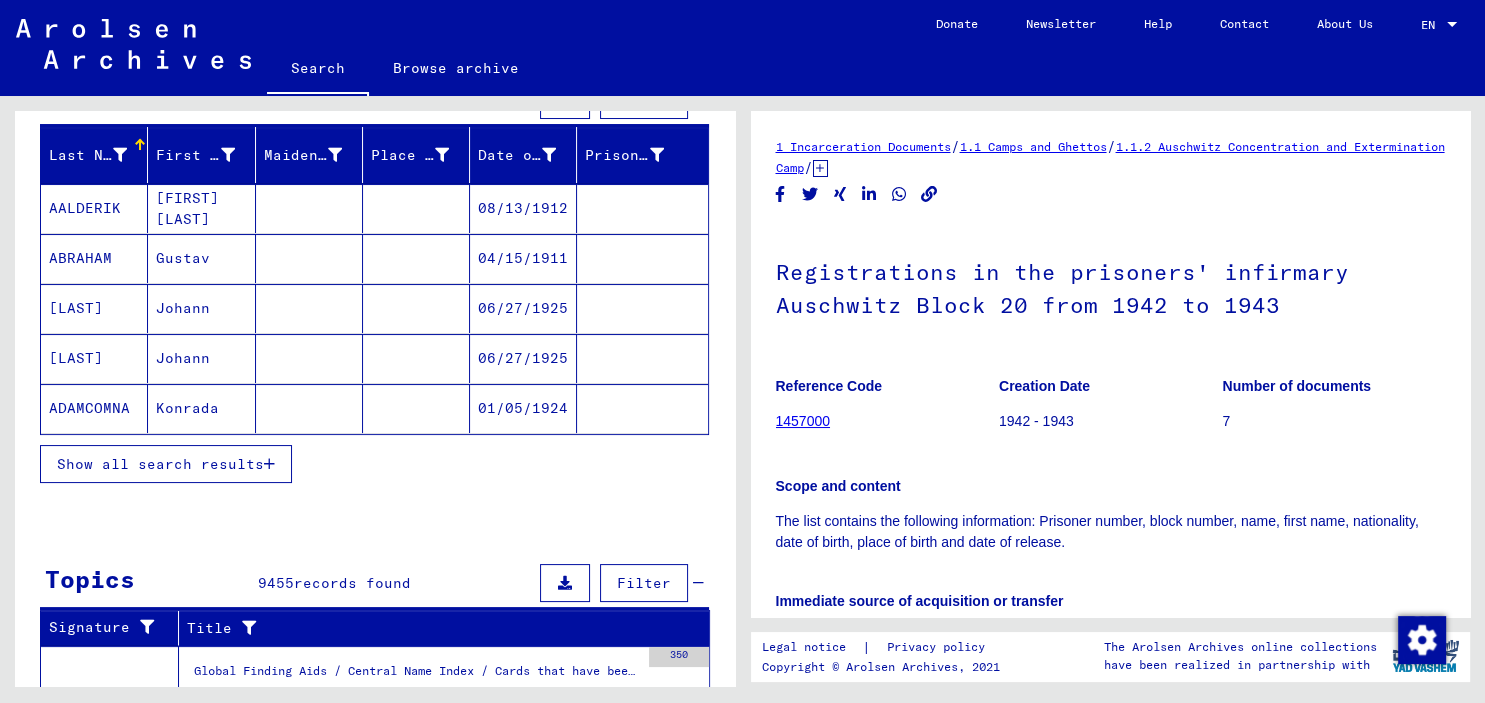 click on "Show all search results" at bounding box center (160, 464) 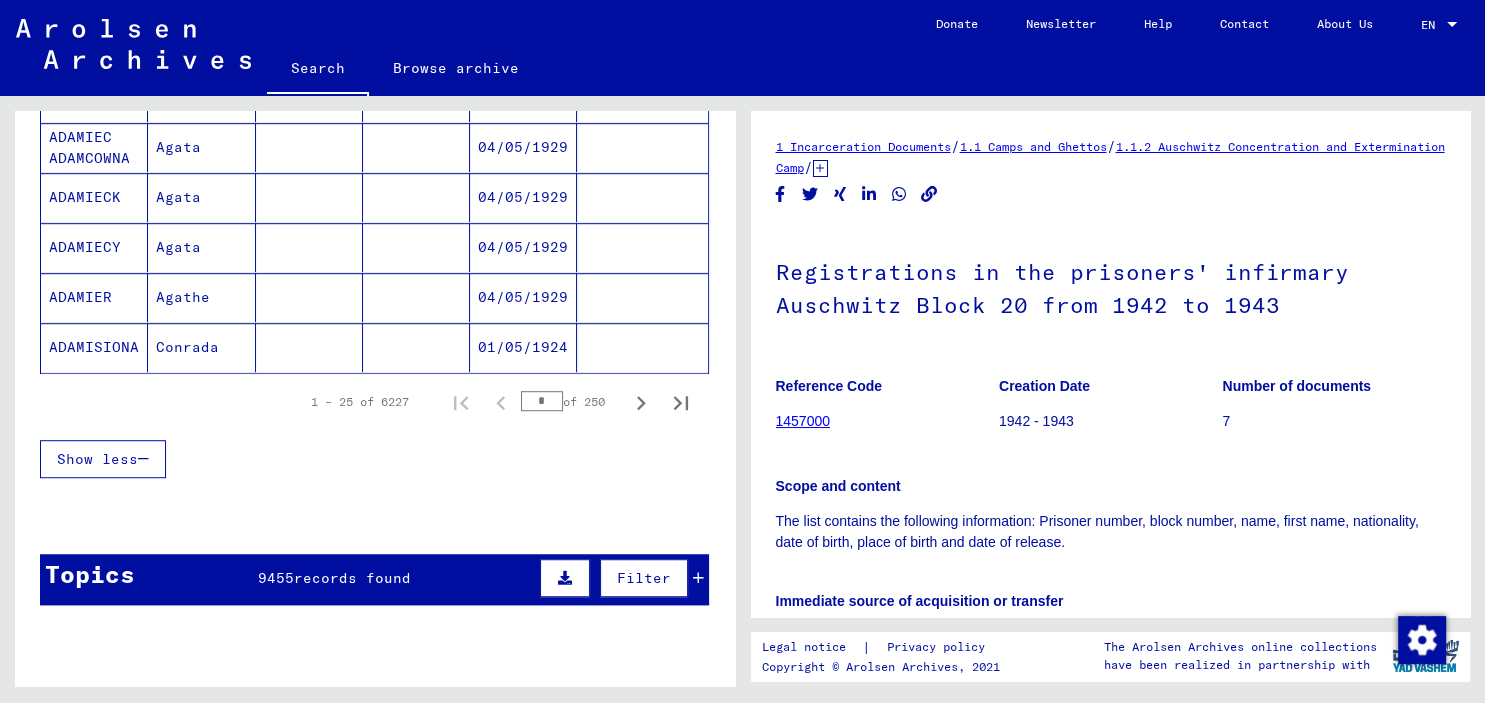 scroll, scrollTop: 1325, scrollLeft: 0, axis: vertical 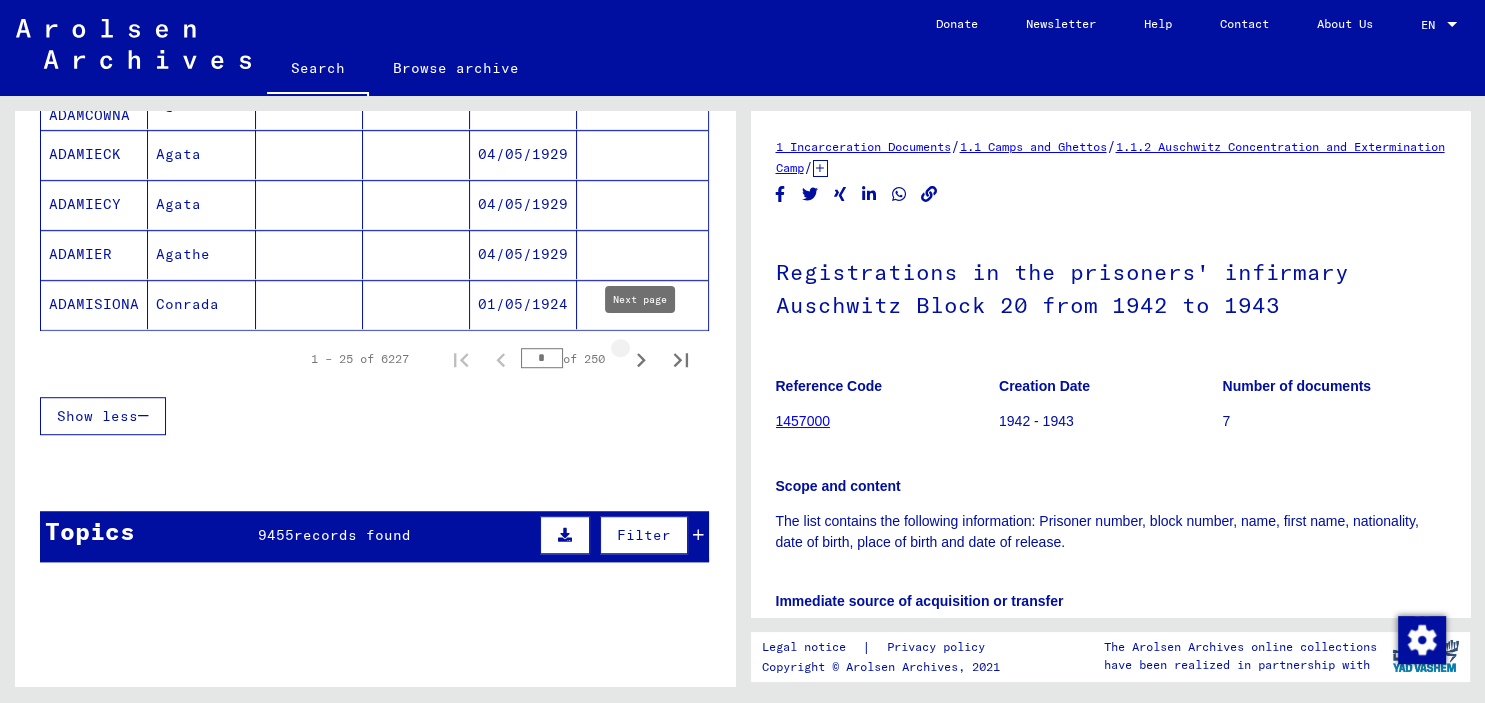 click 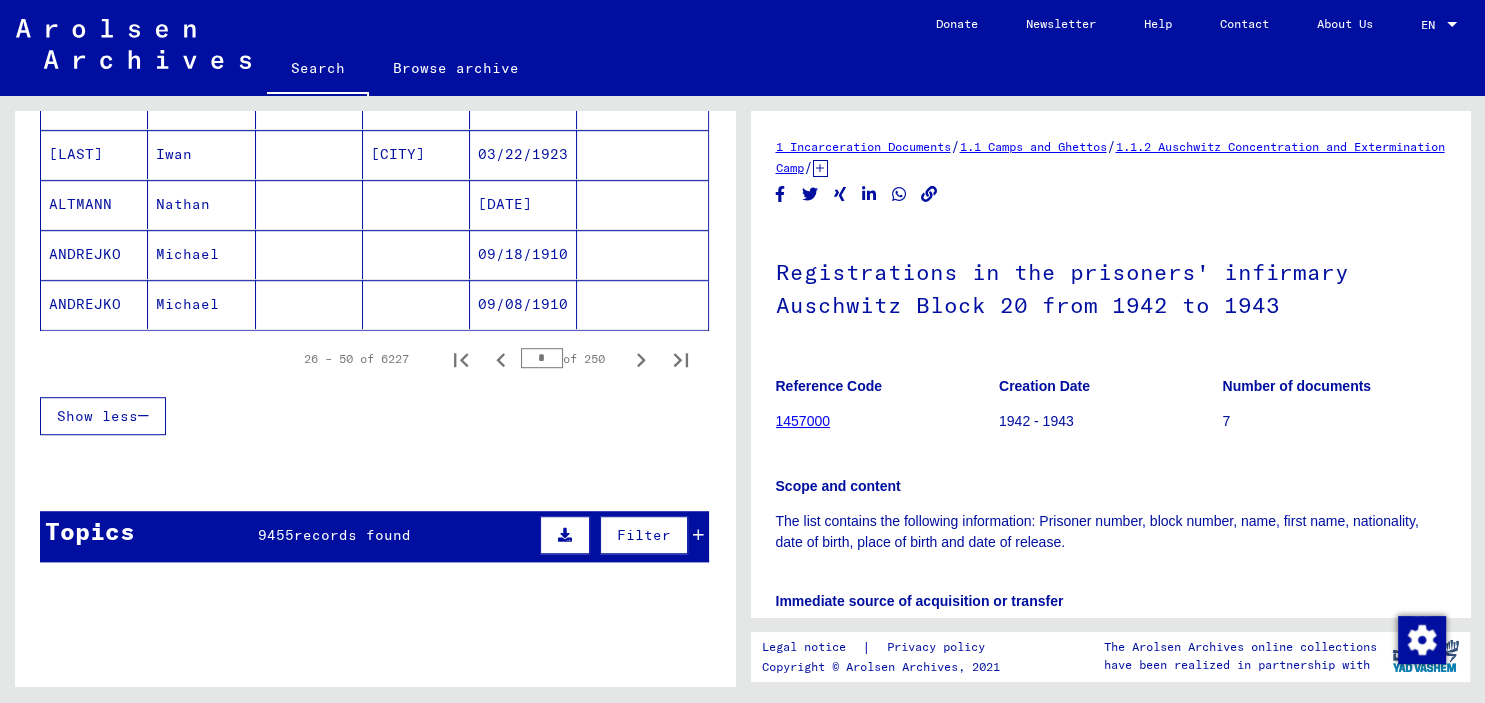 click 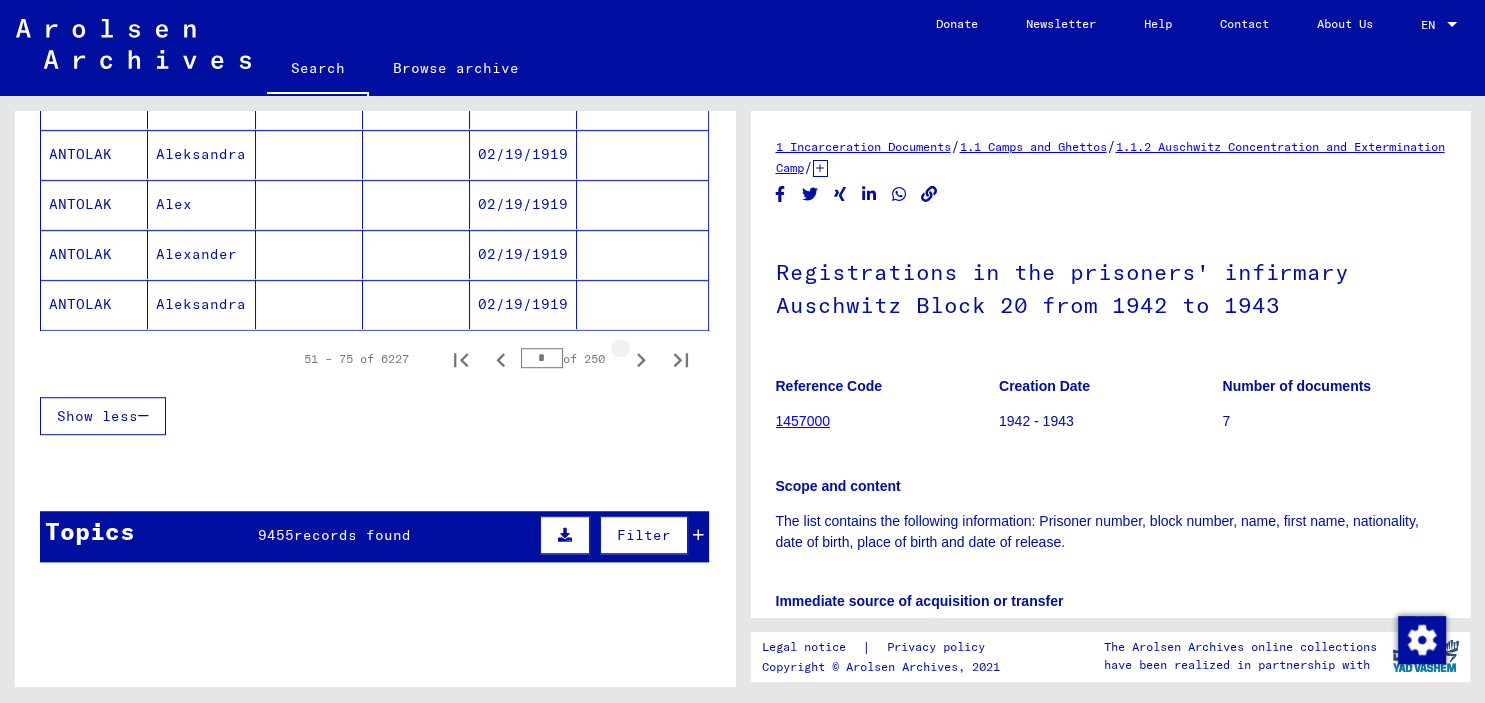 click 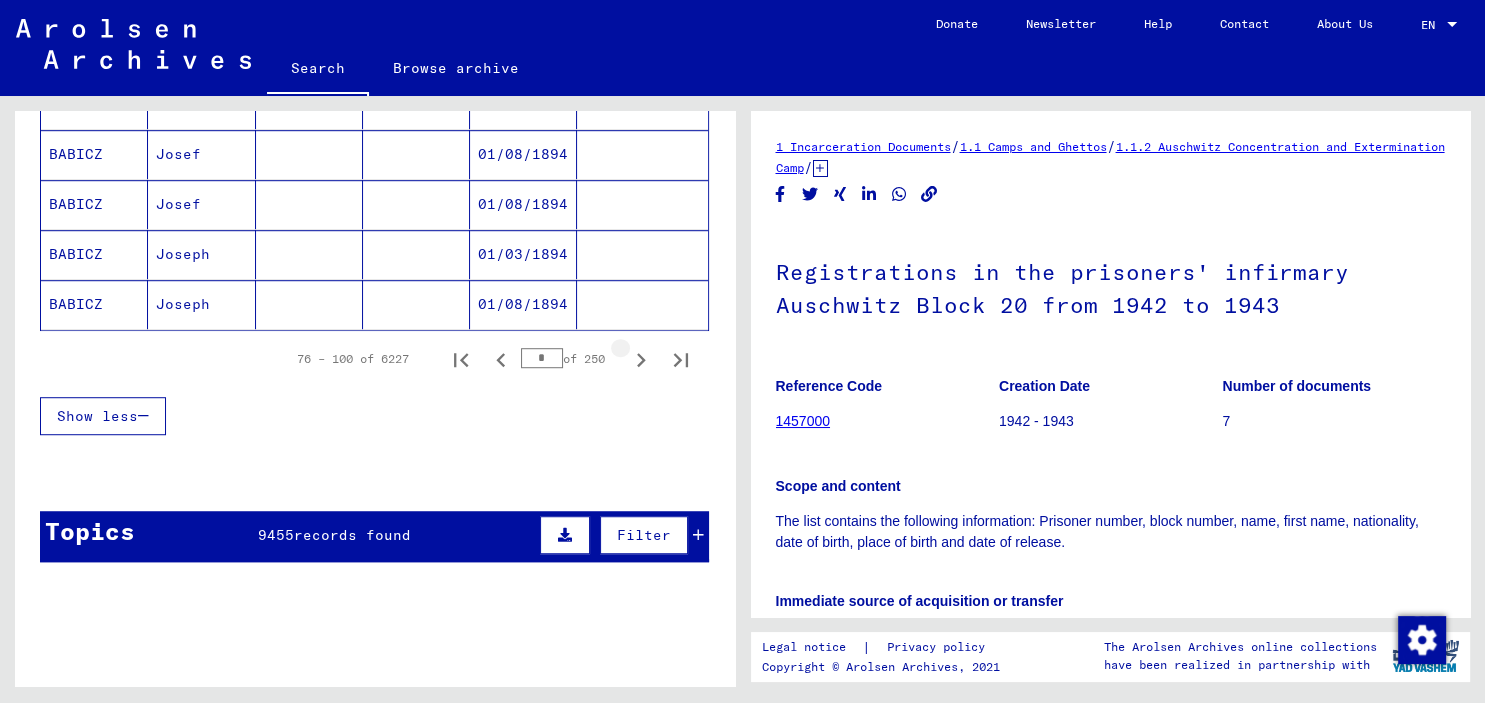 click 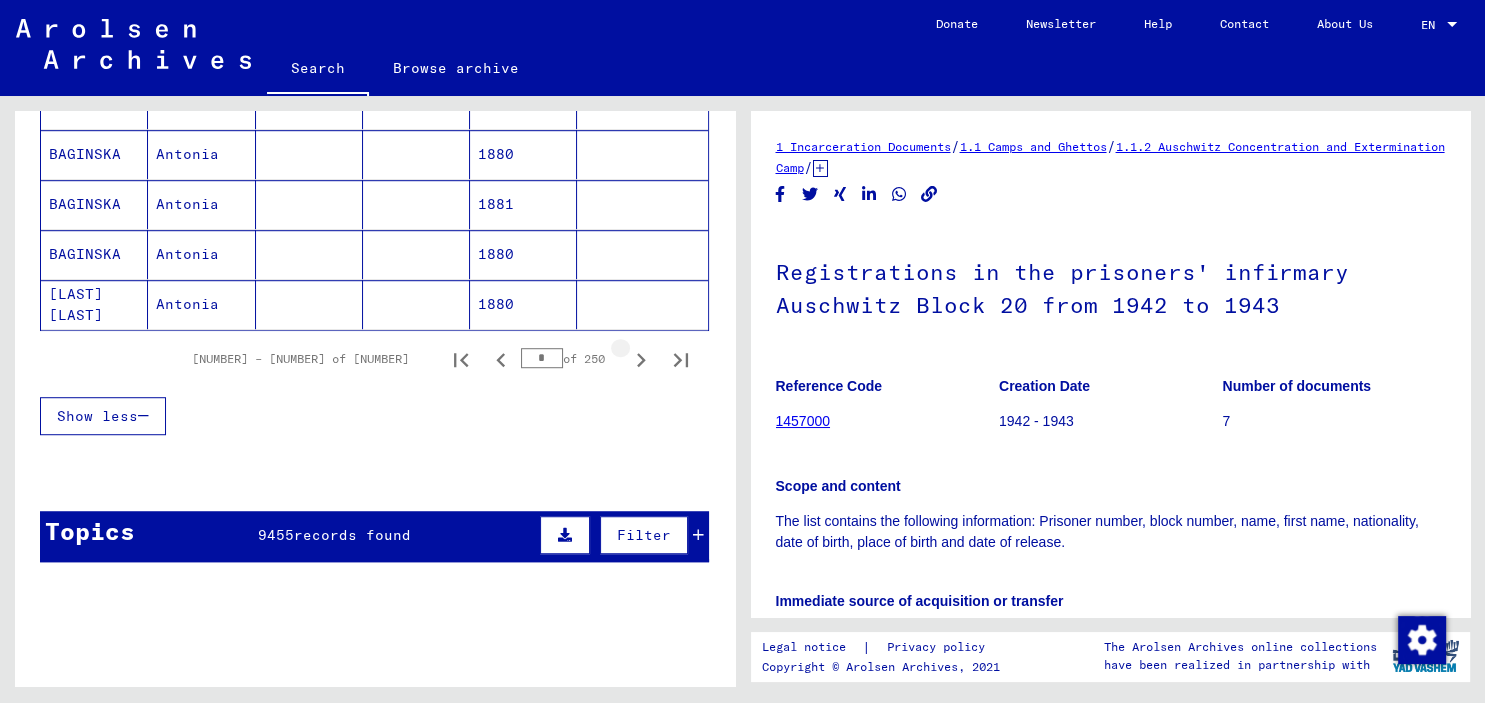 click 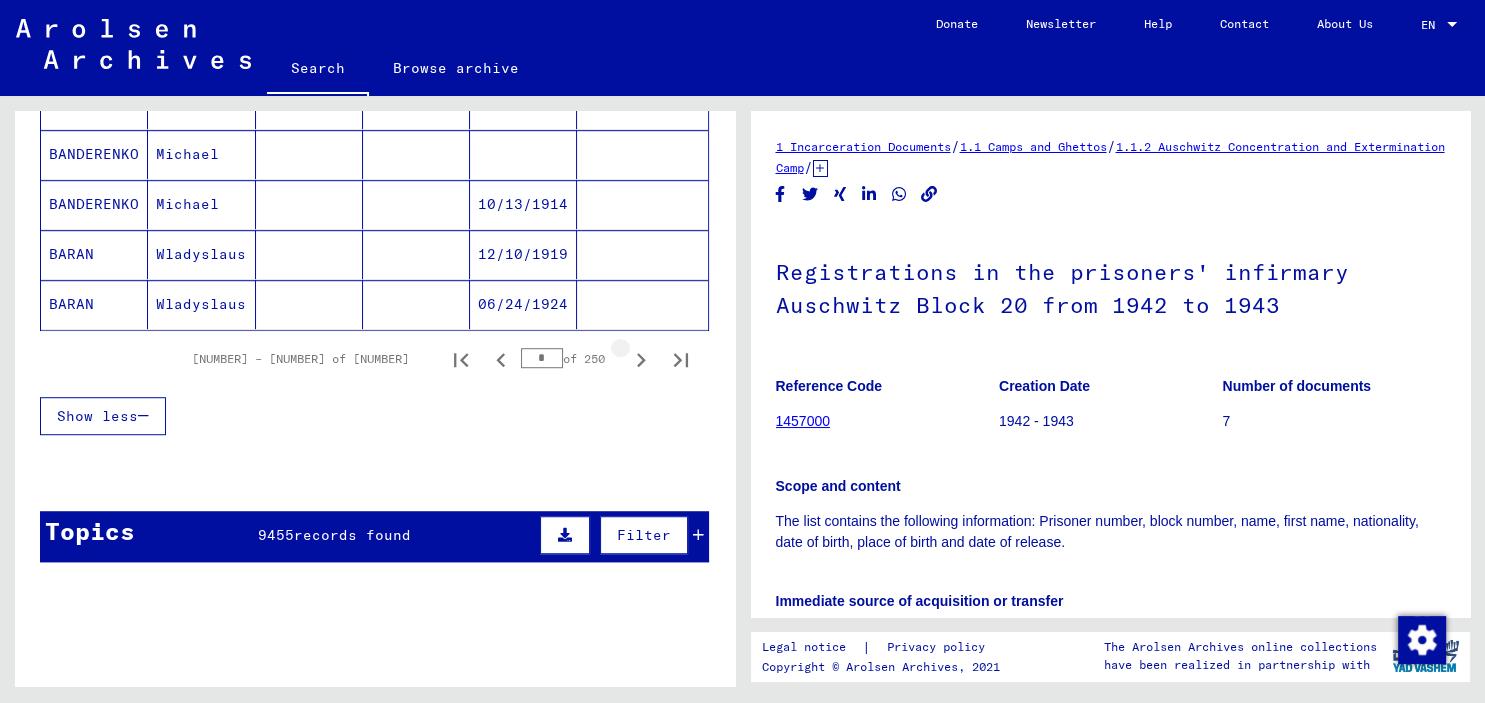 click 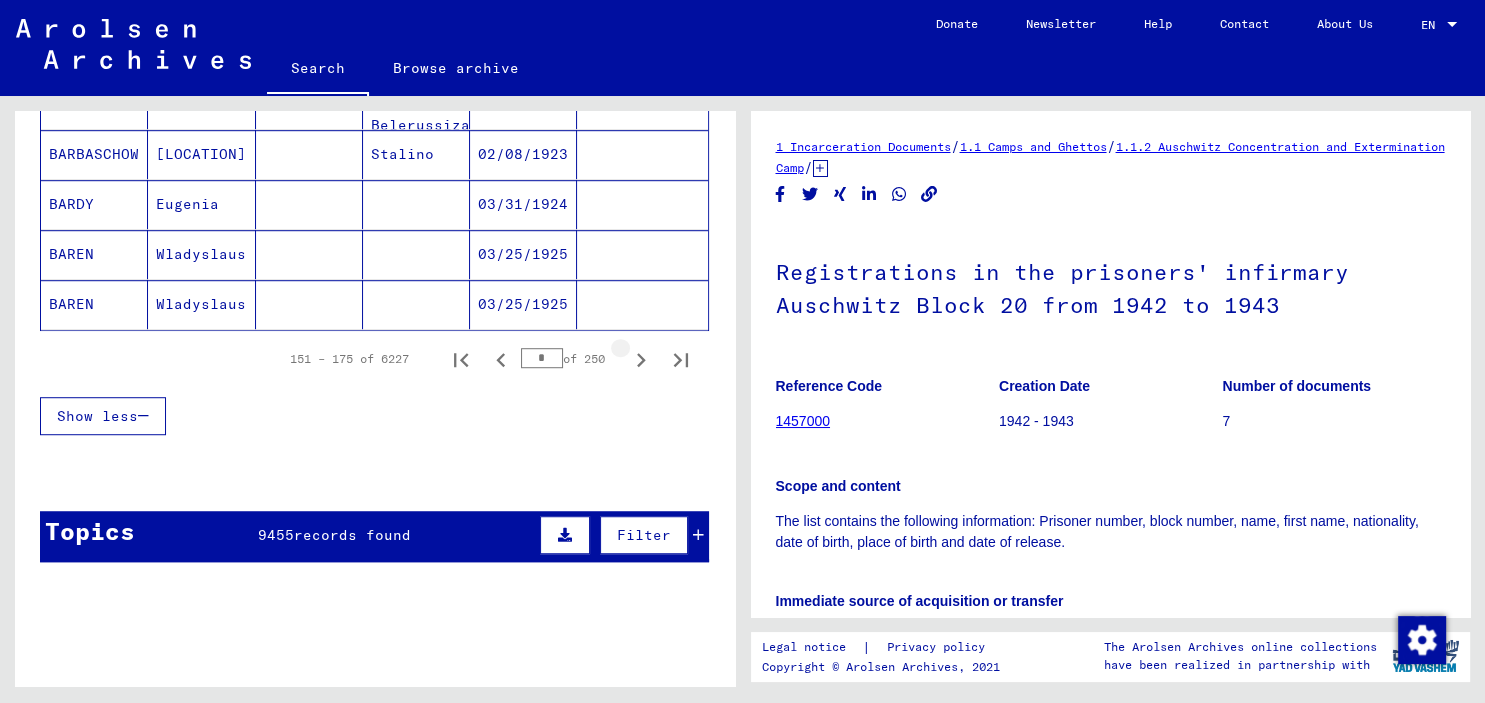 click 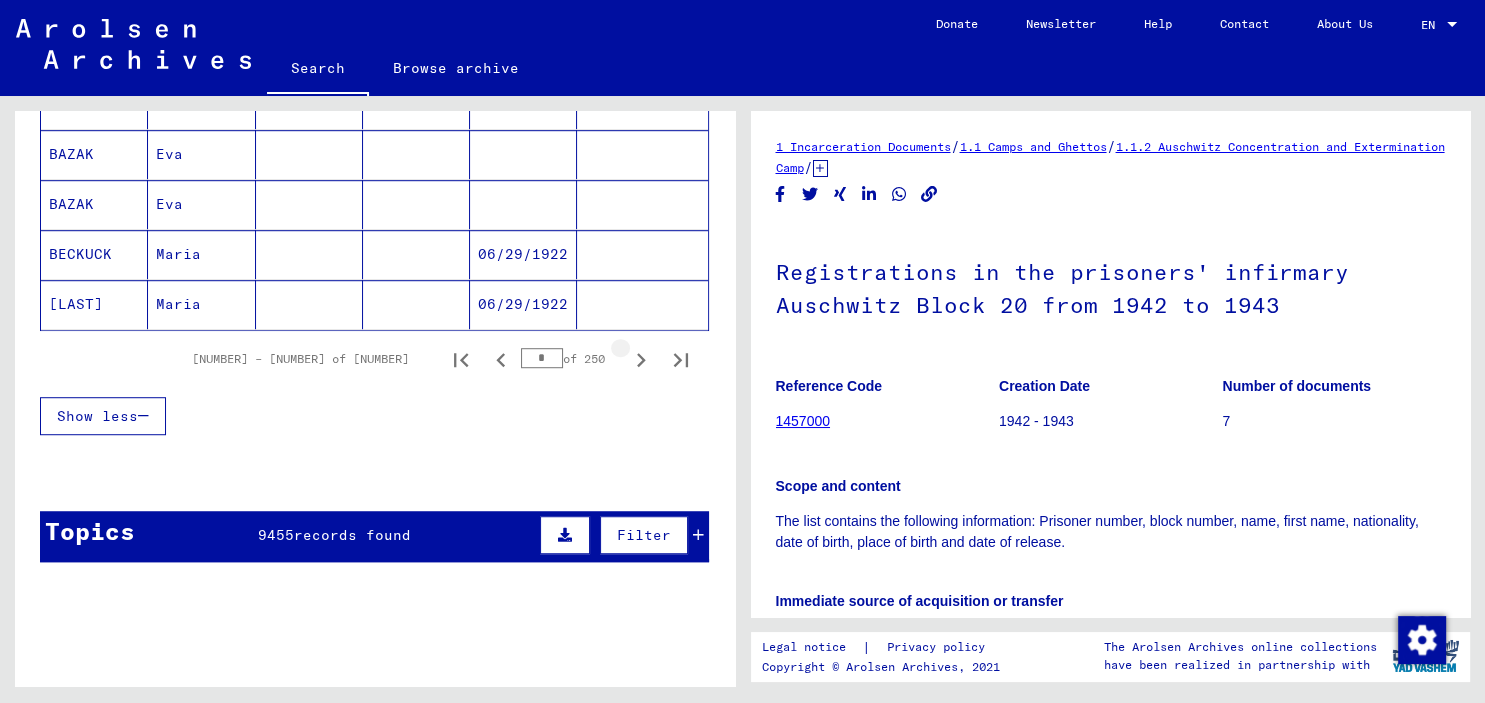 click 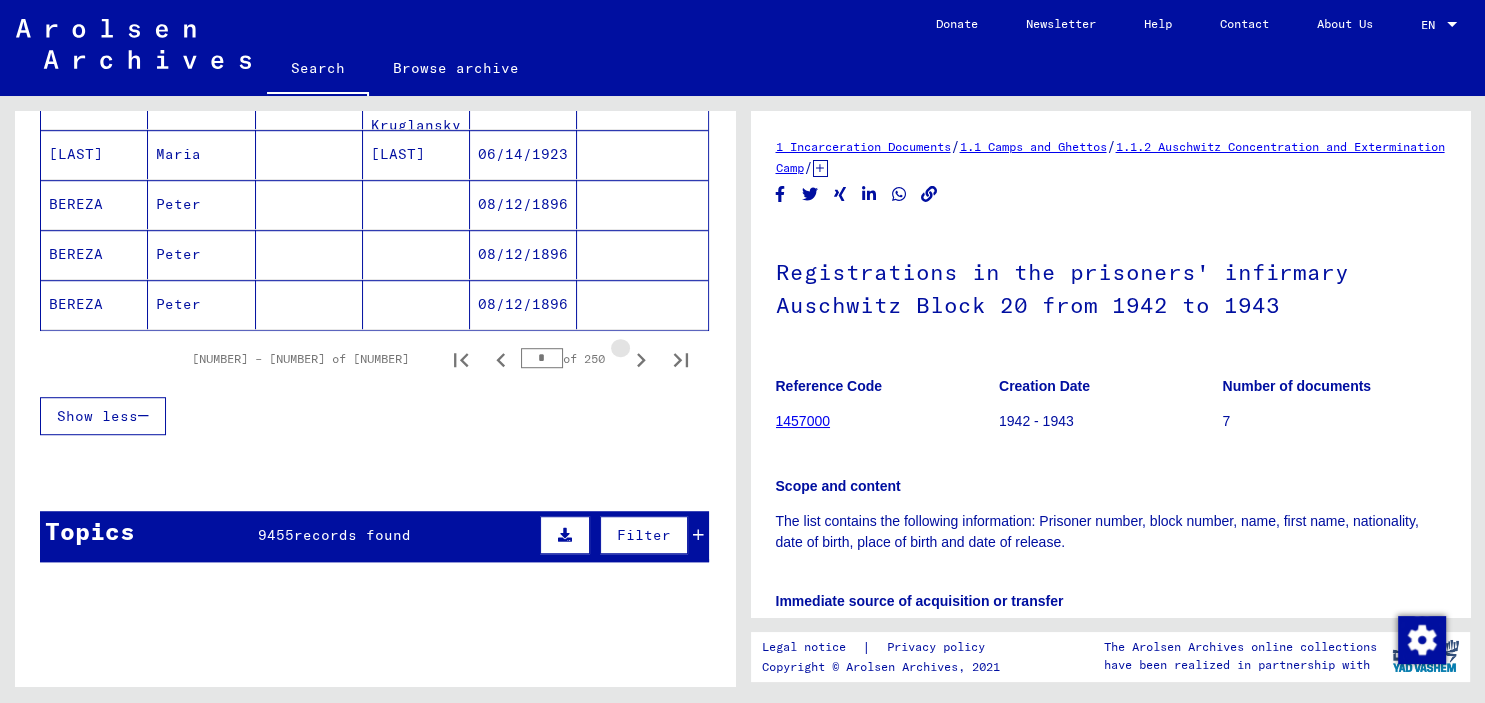 click 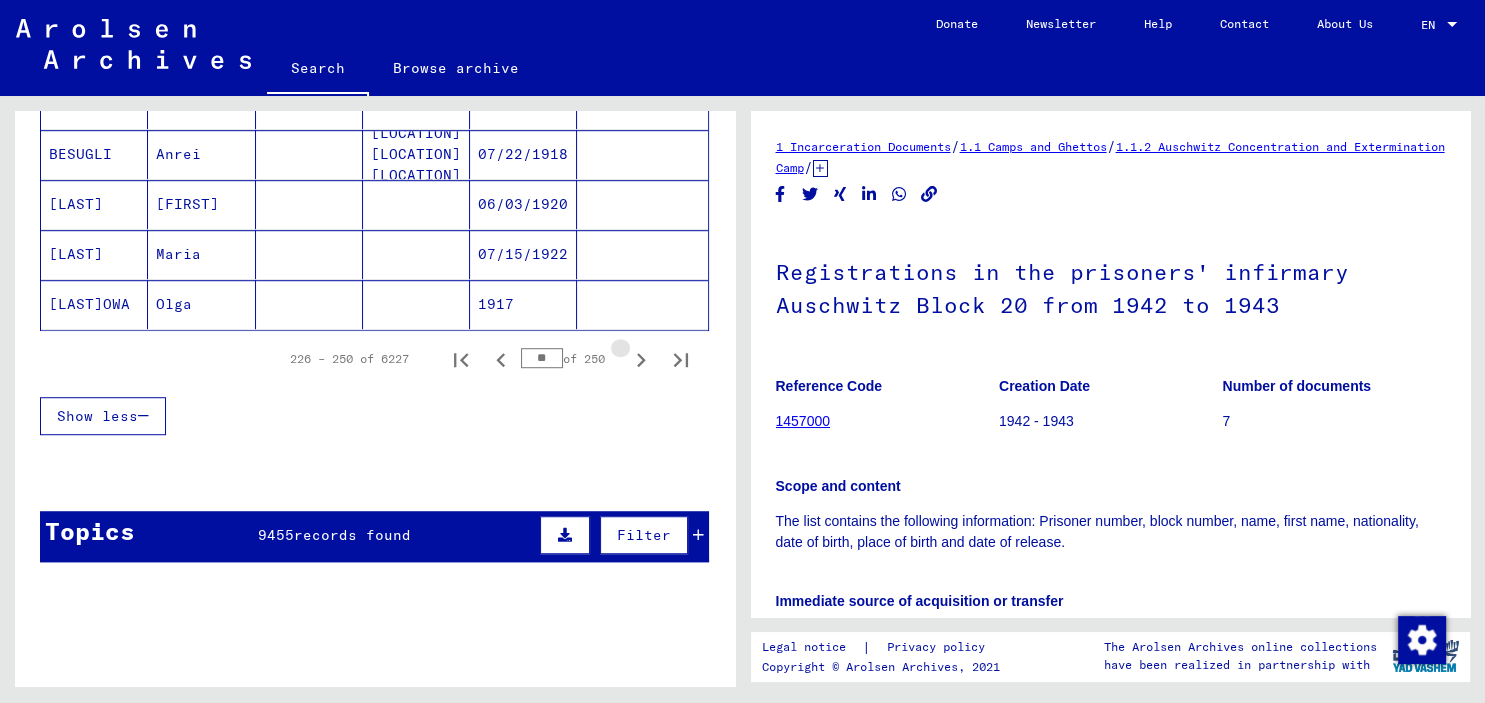 click 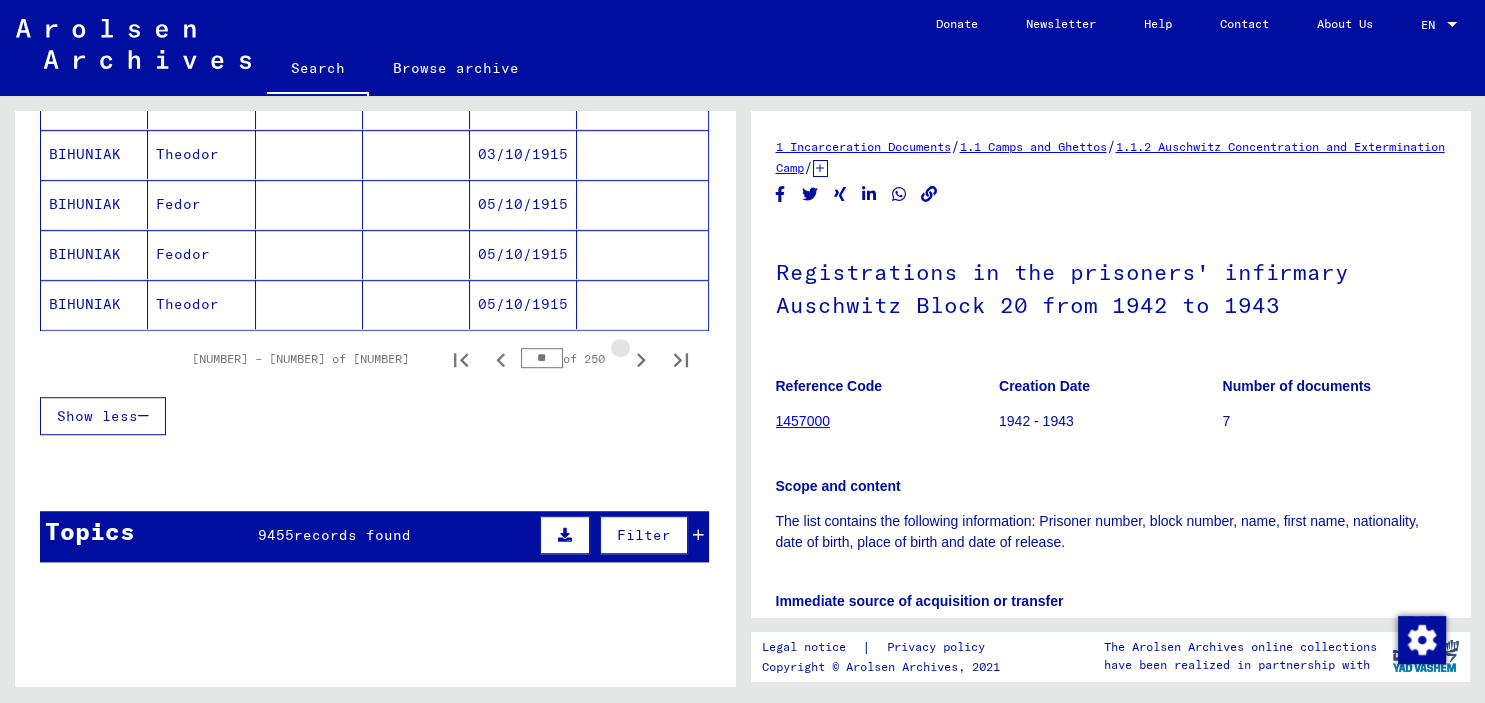 click 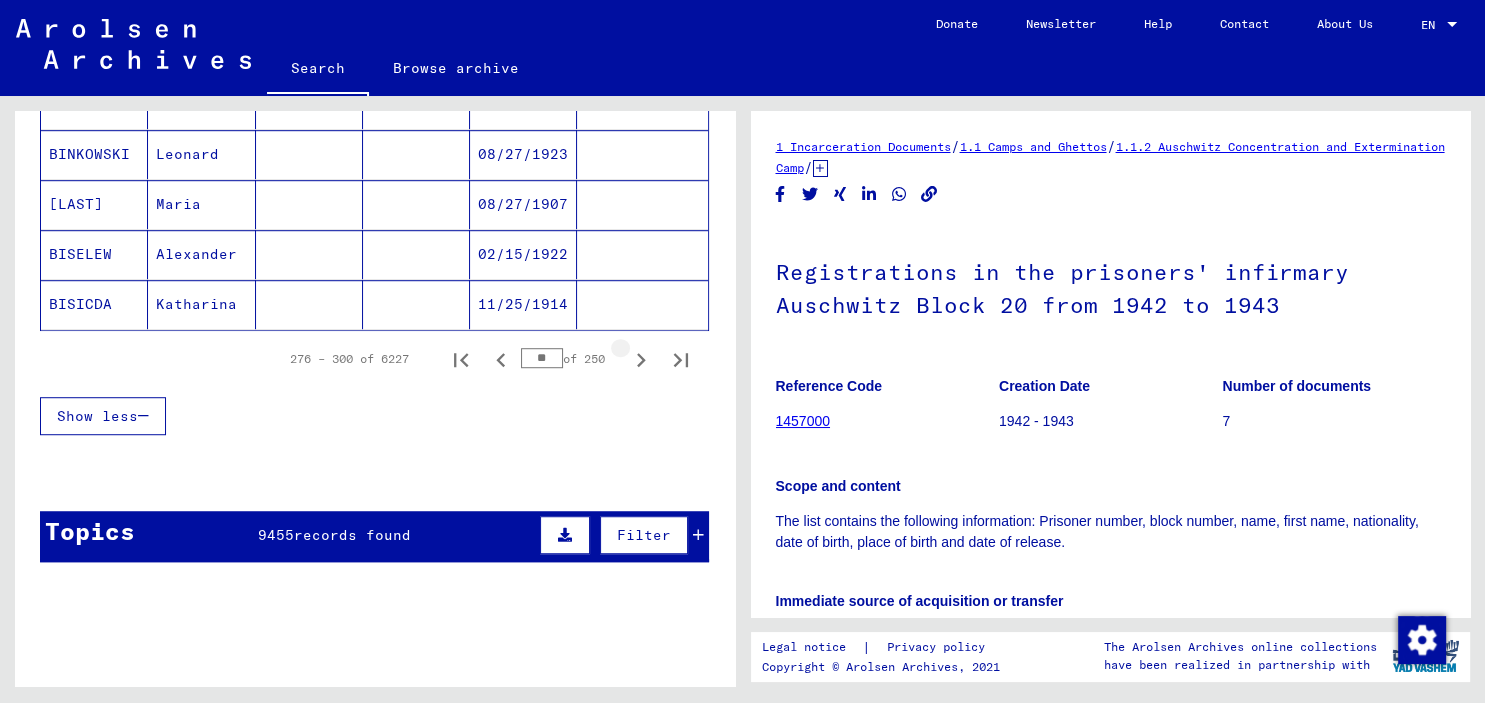click 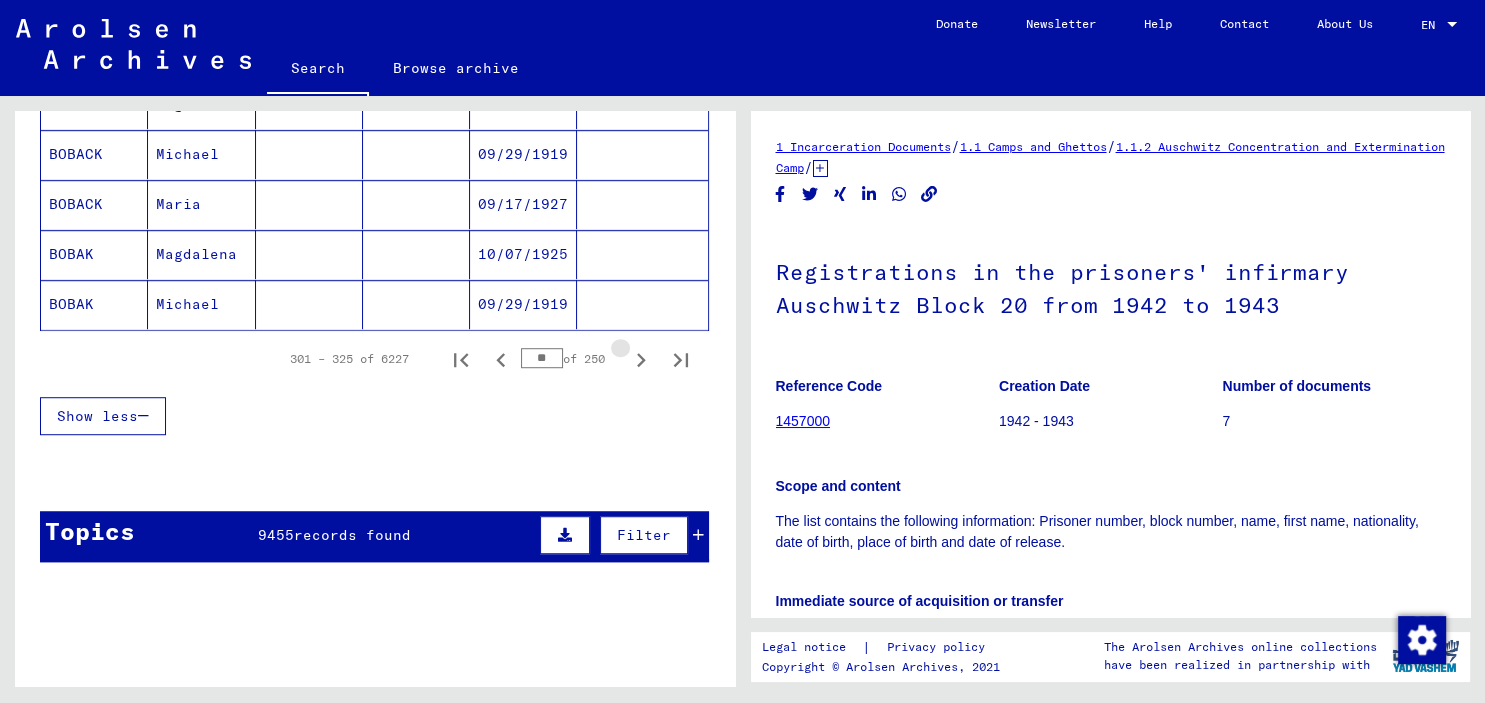 click 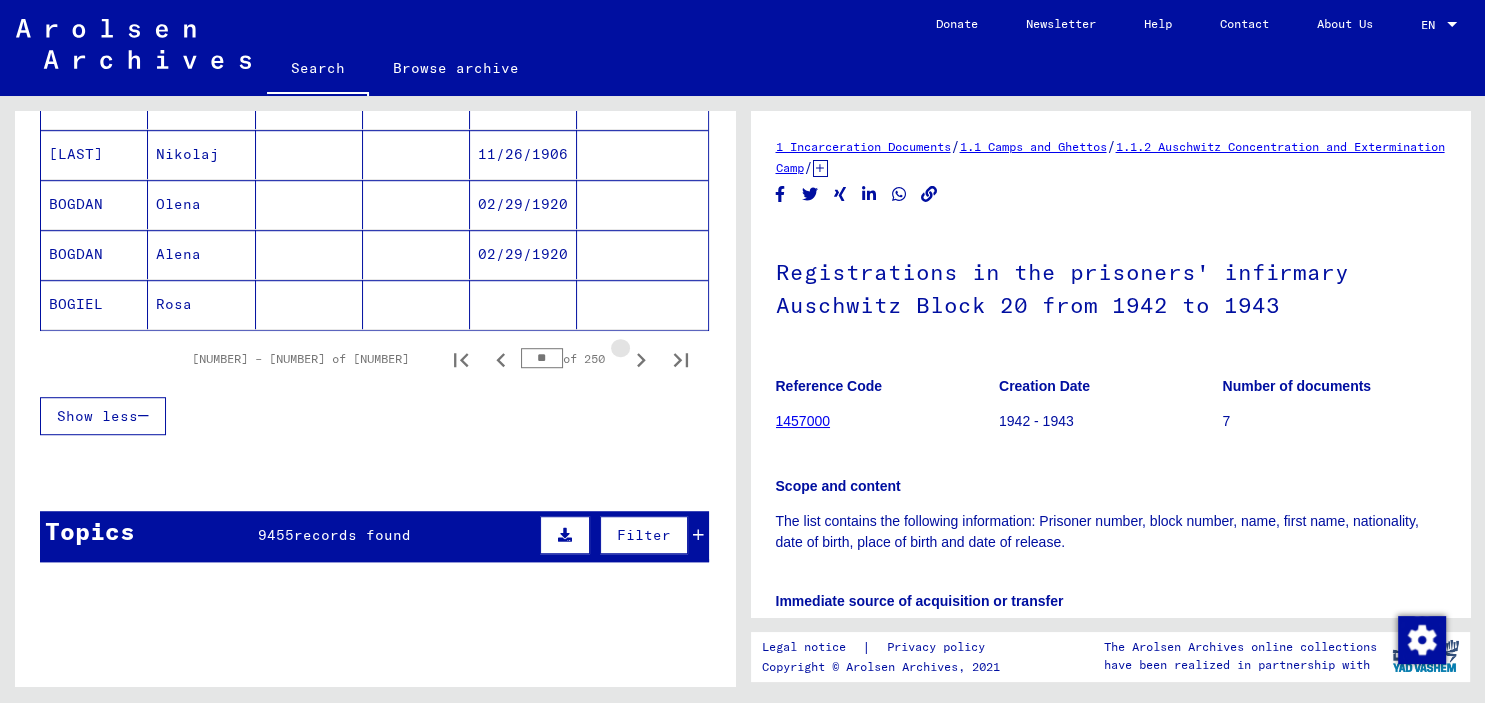 click 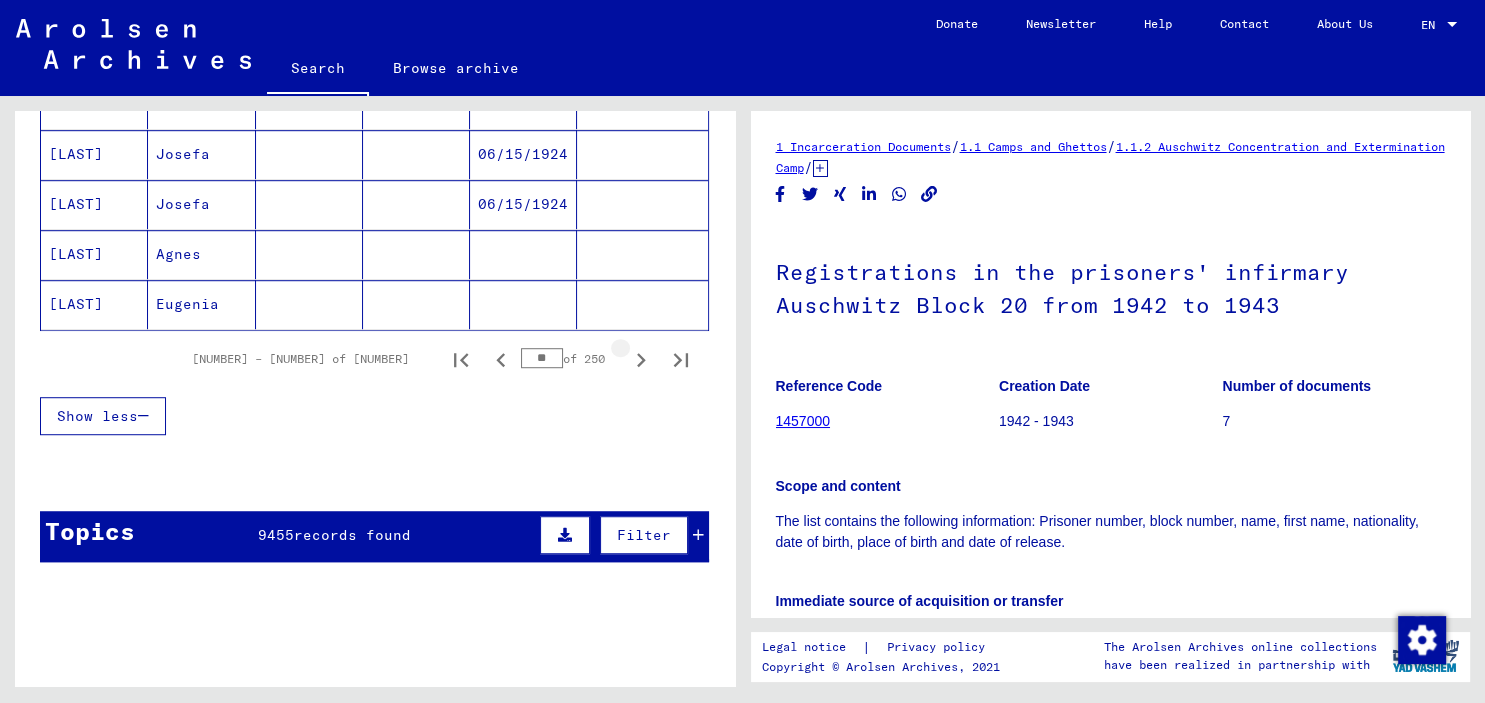click 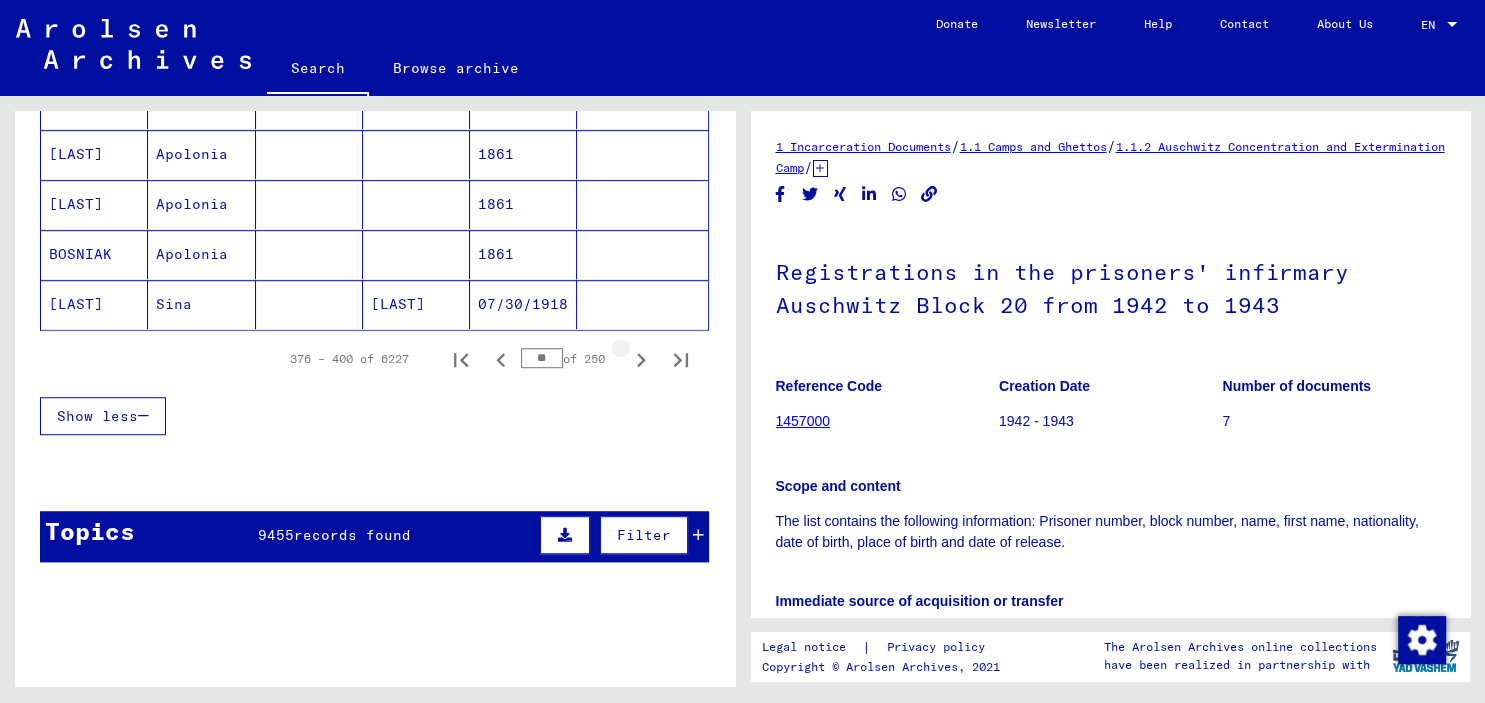 click 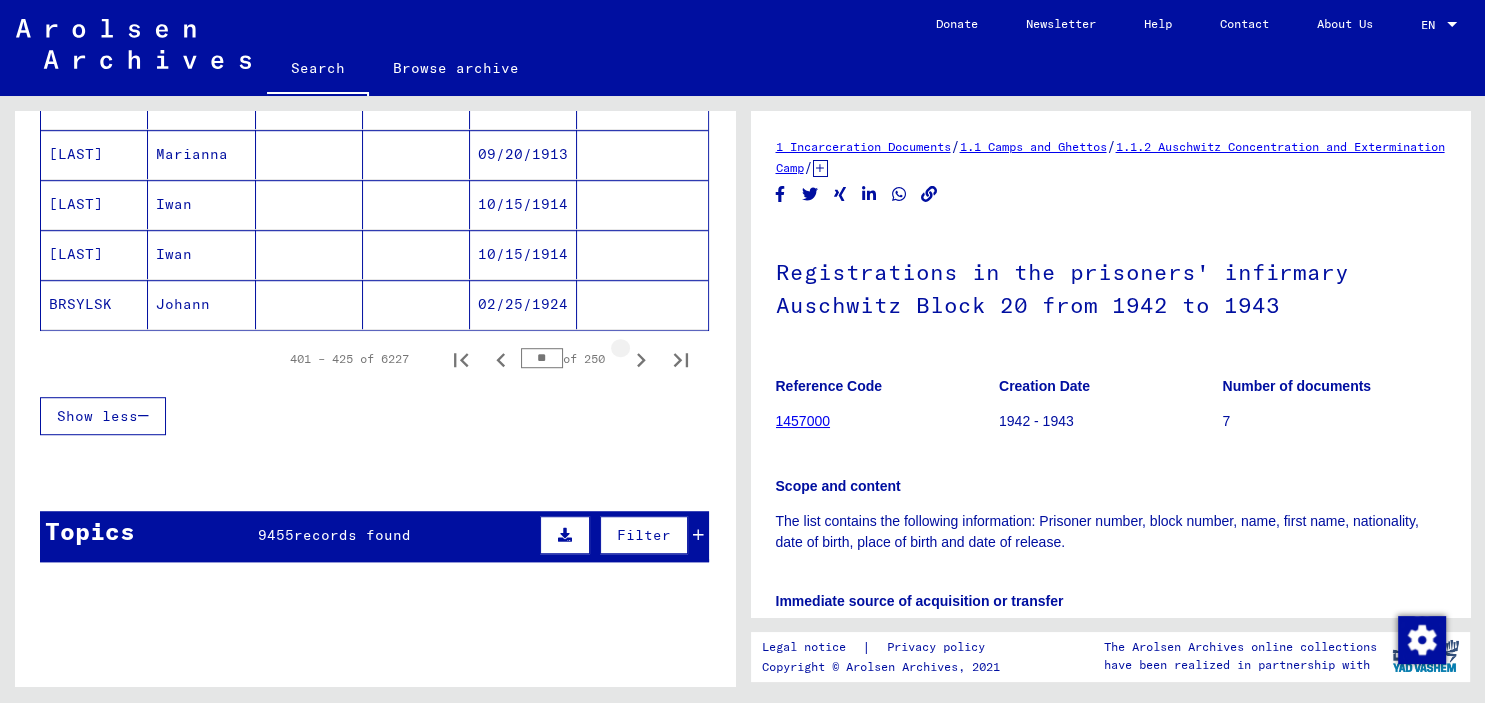click 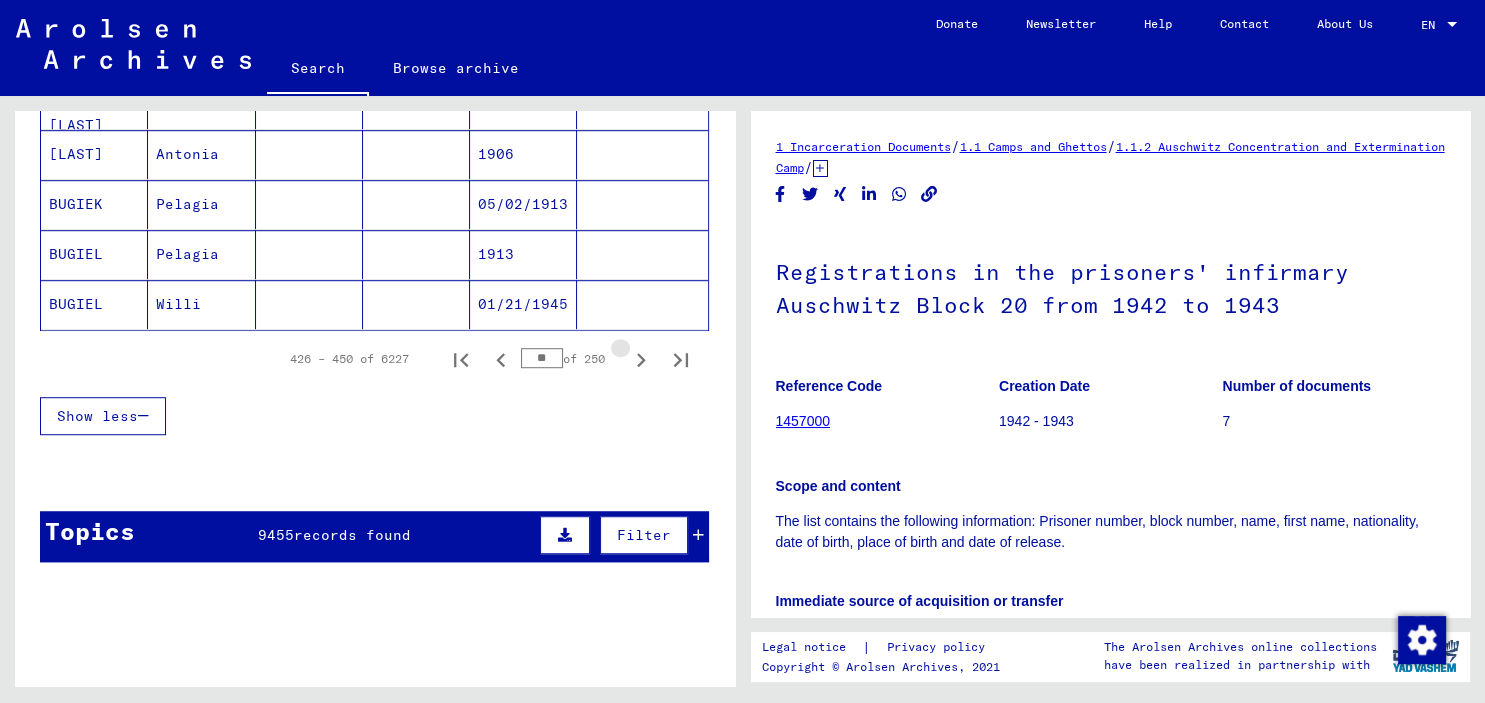 click 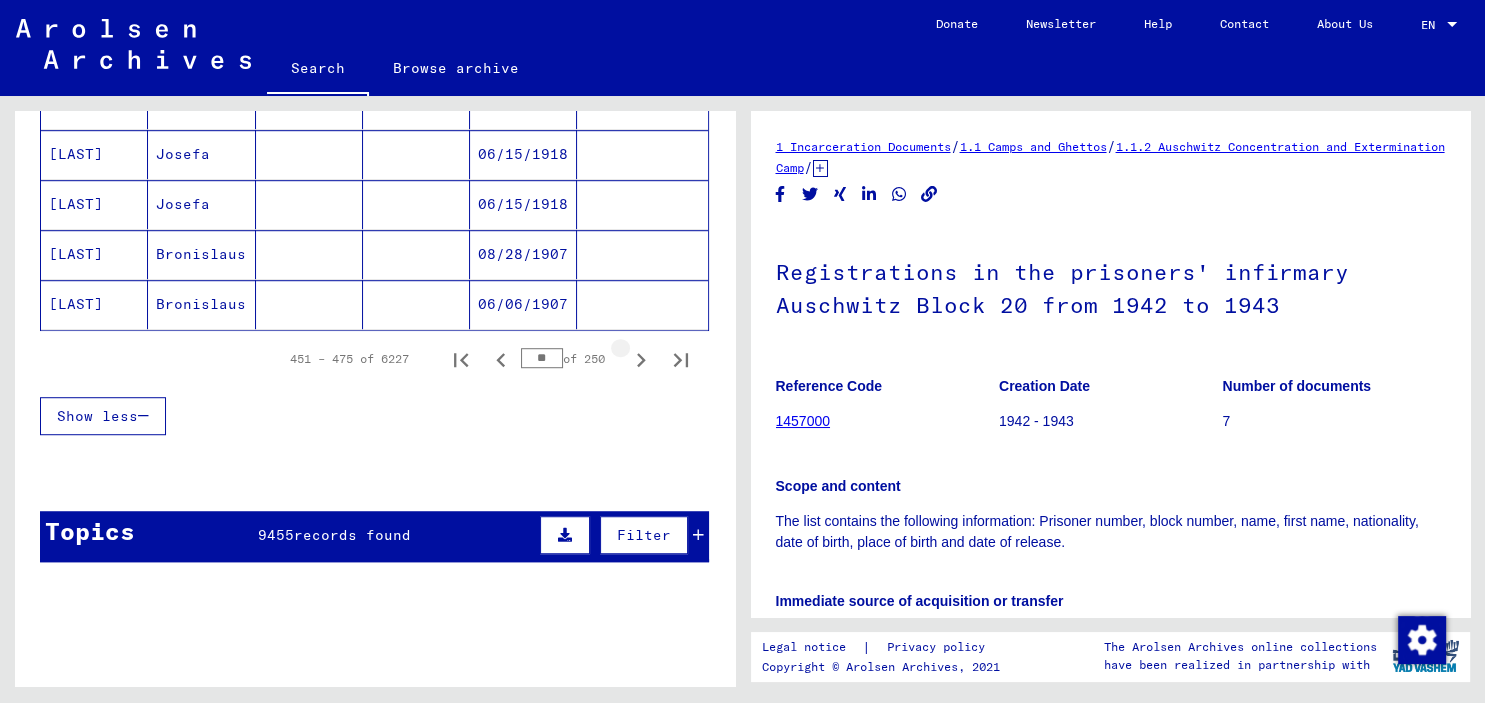 click 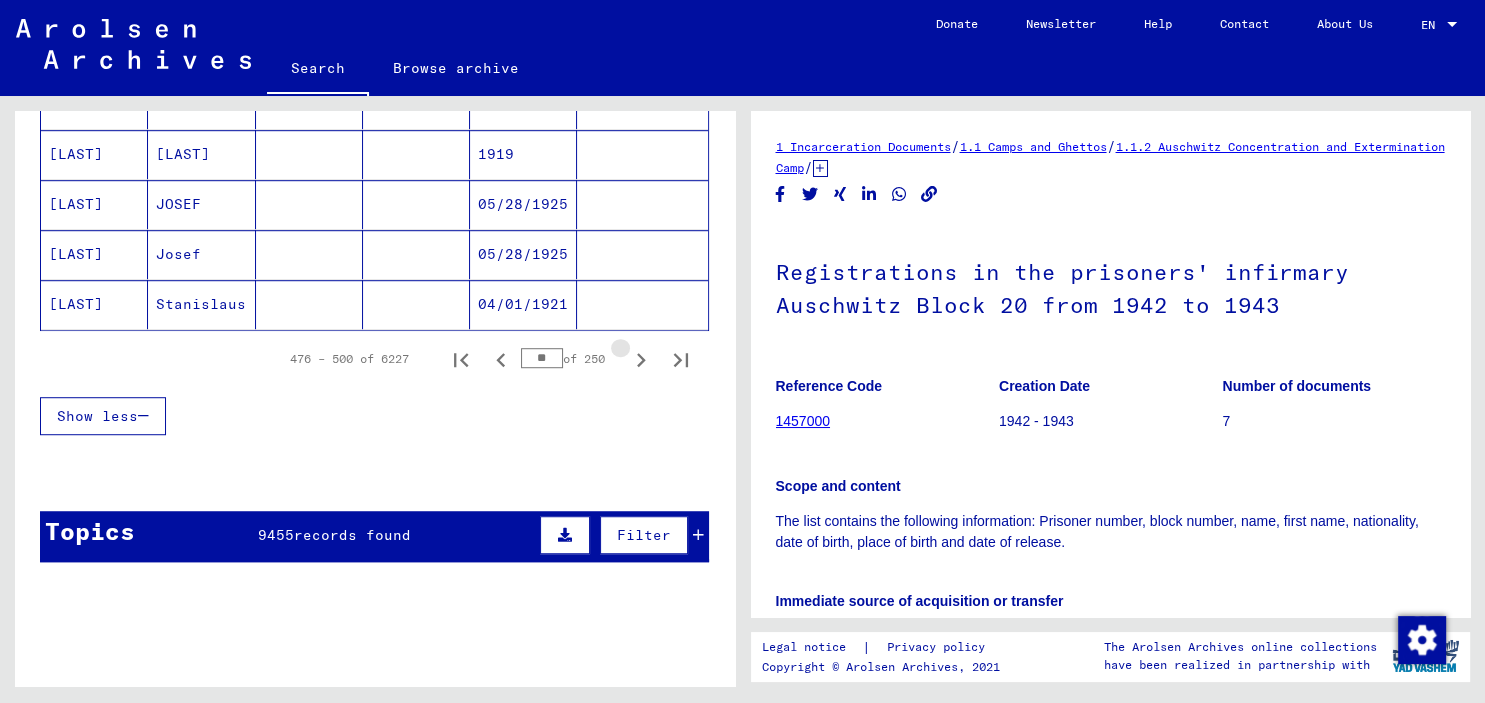click 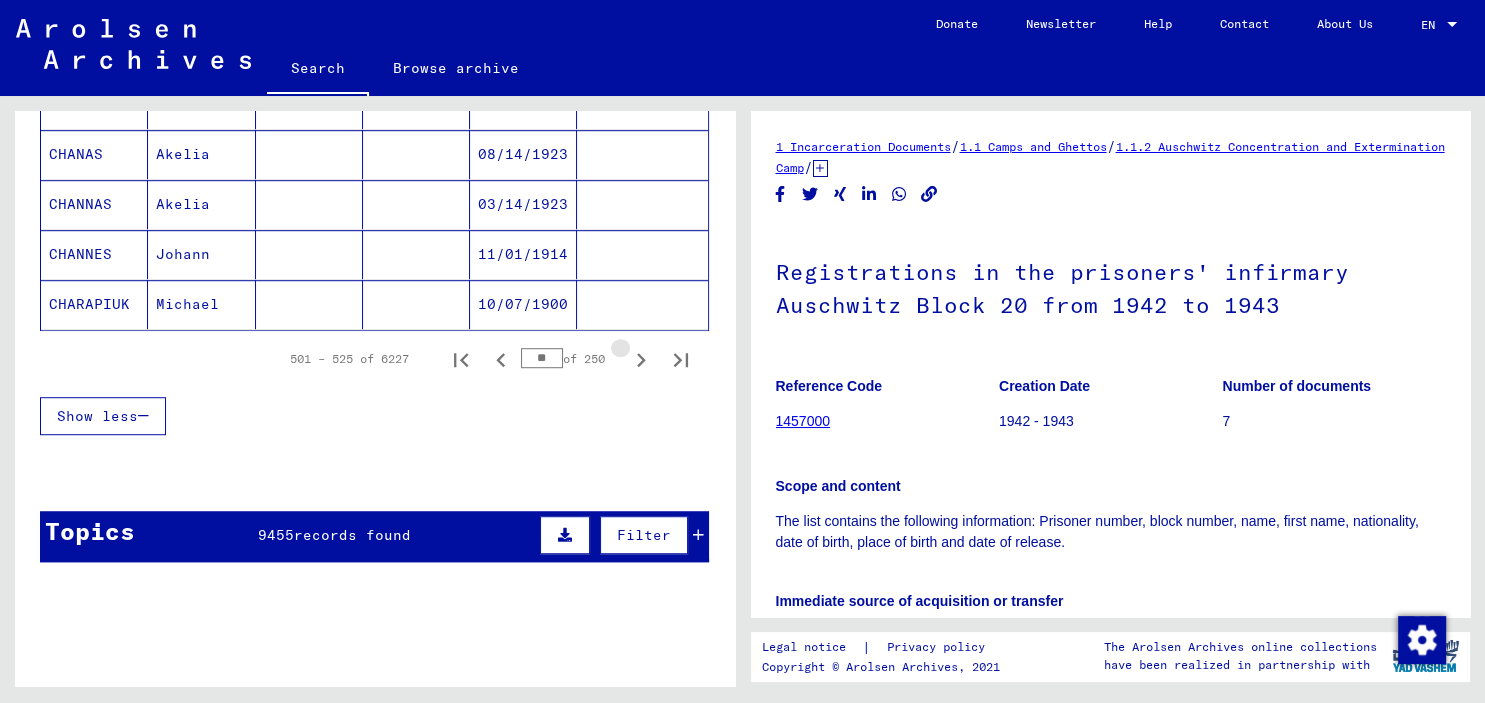 click 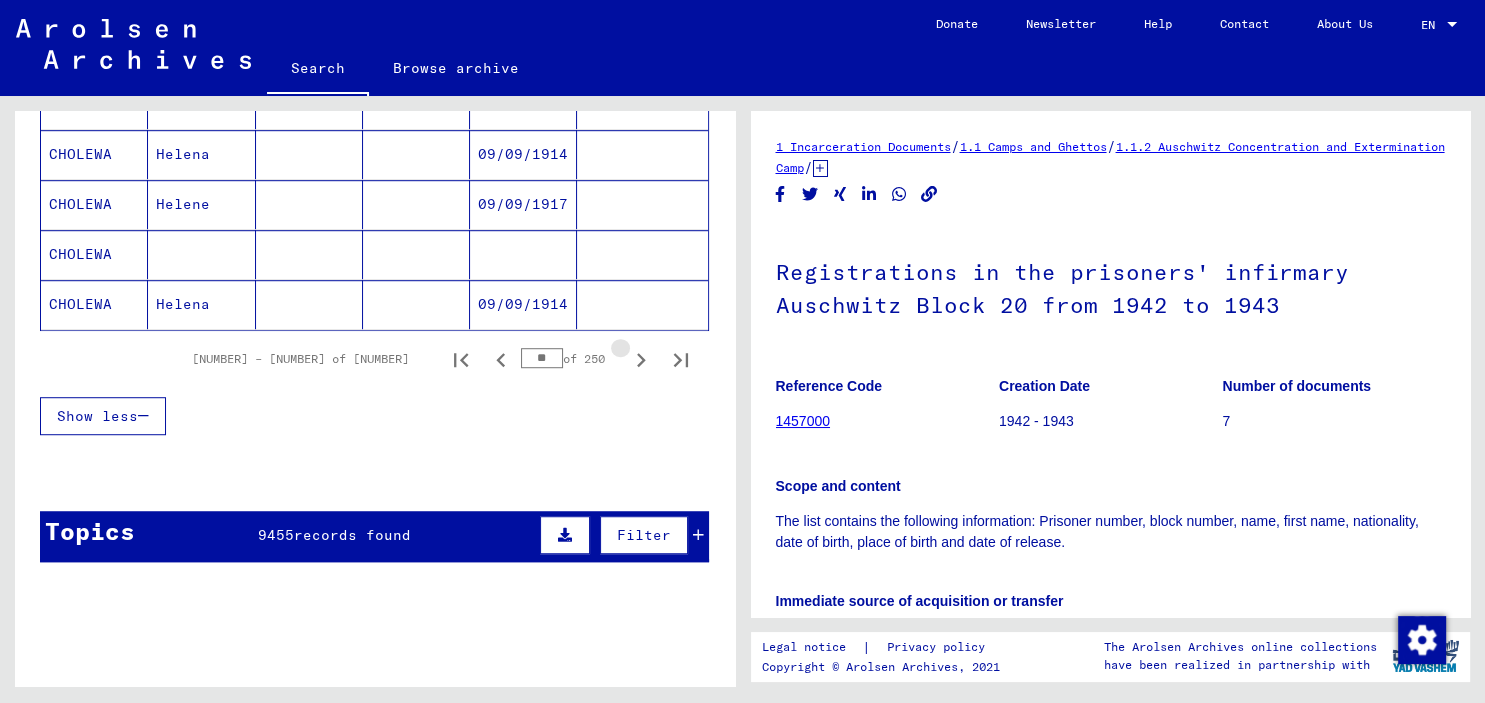 click 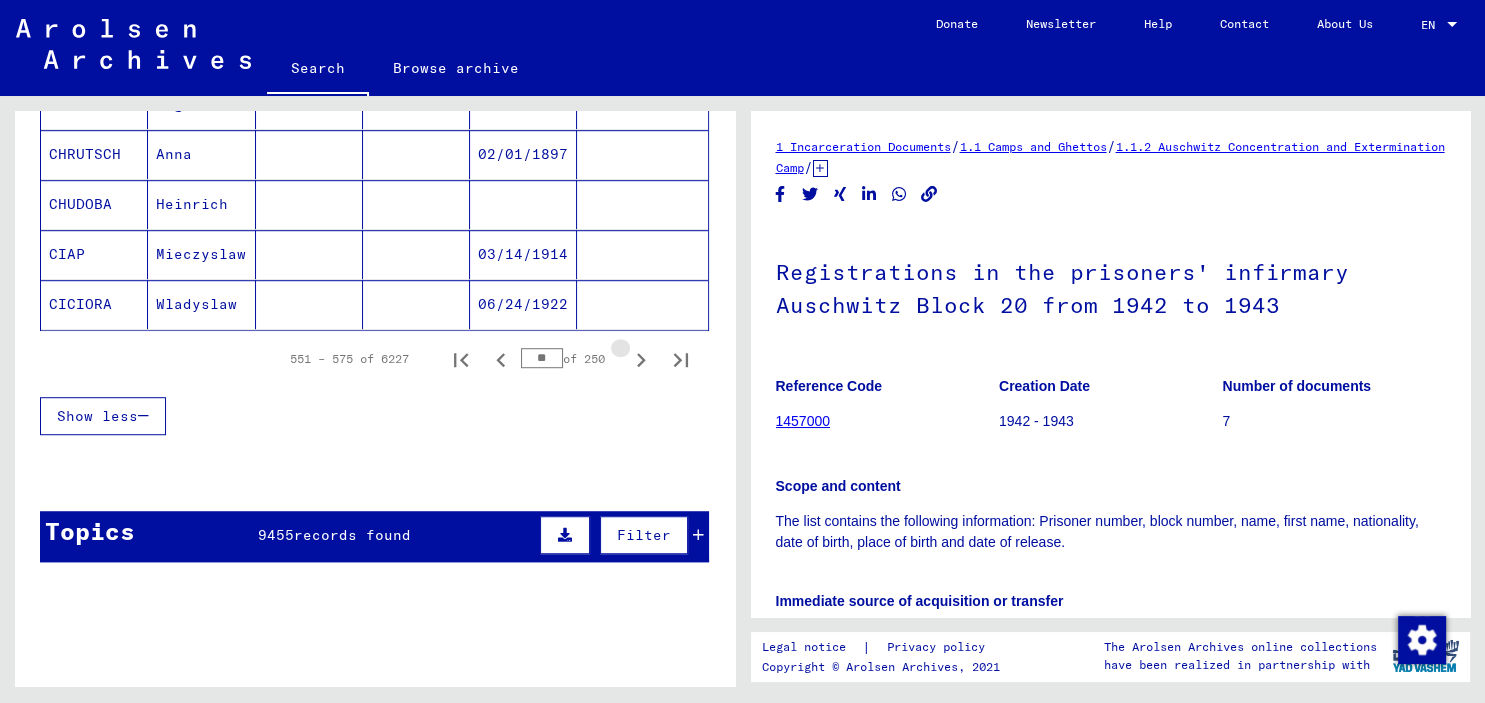 click 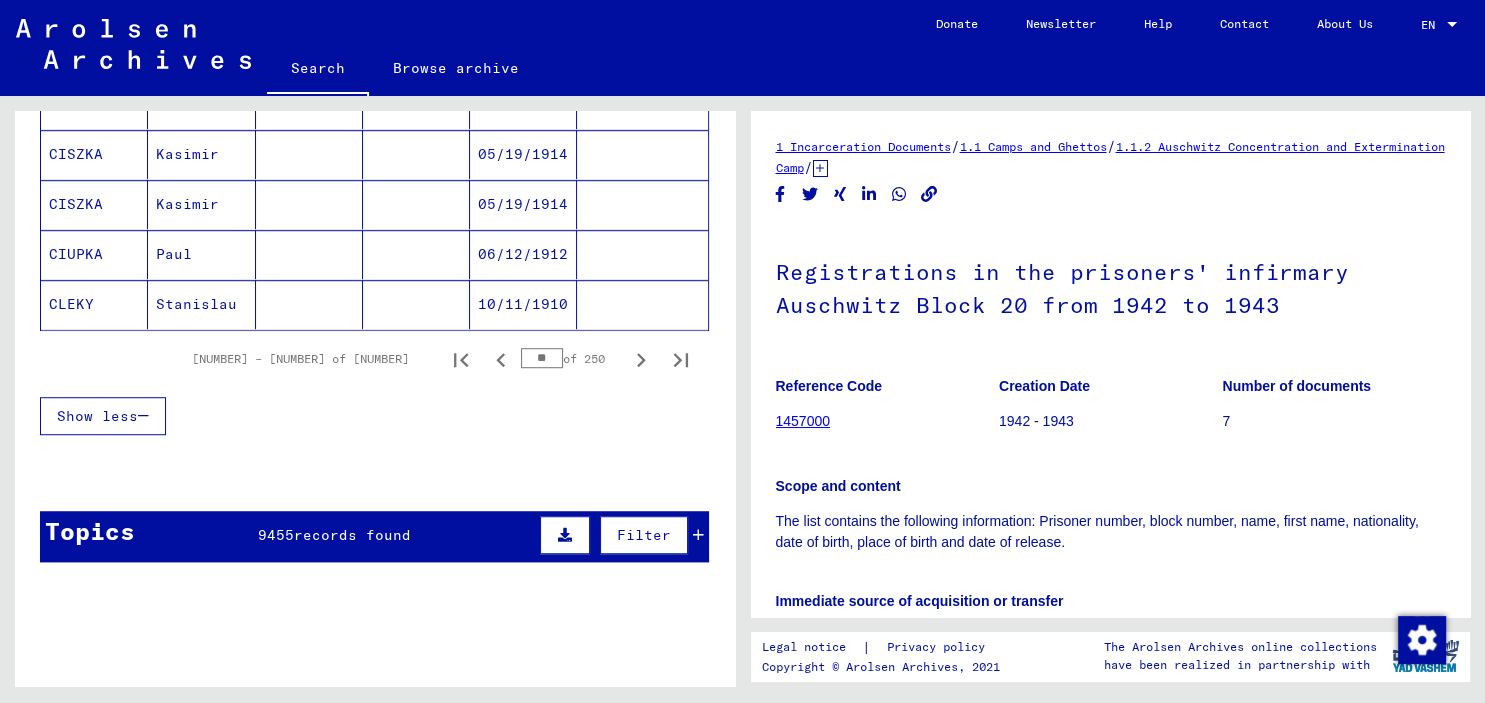 click 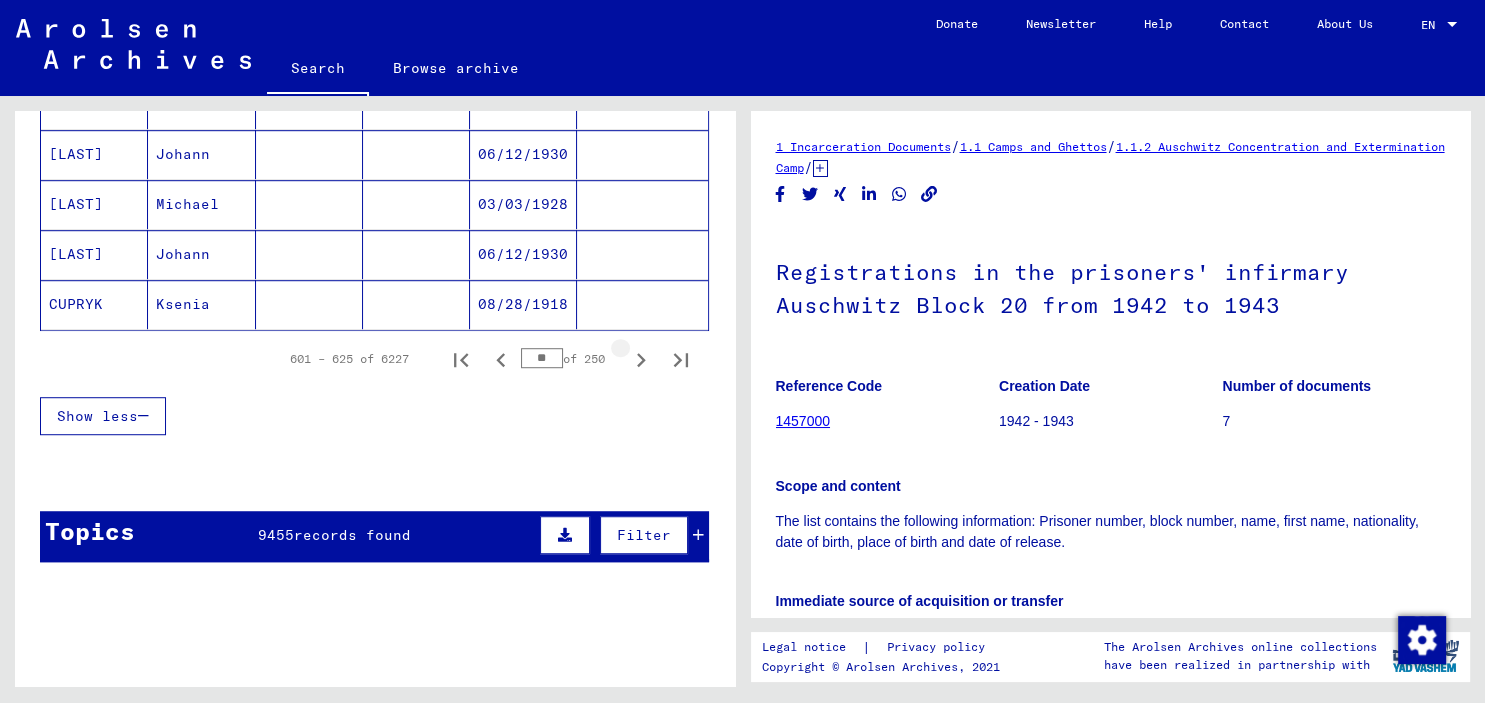 click 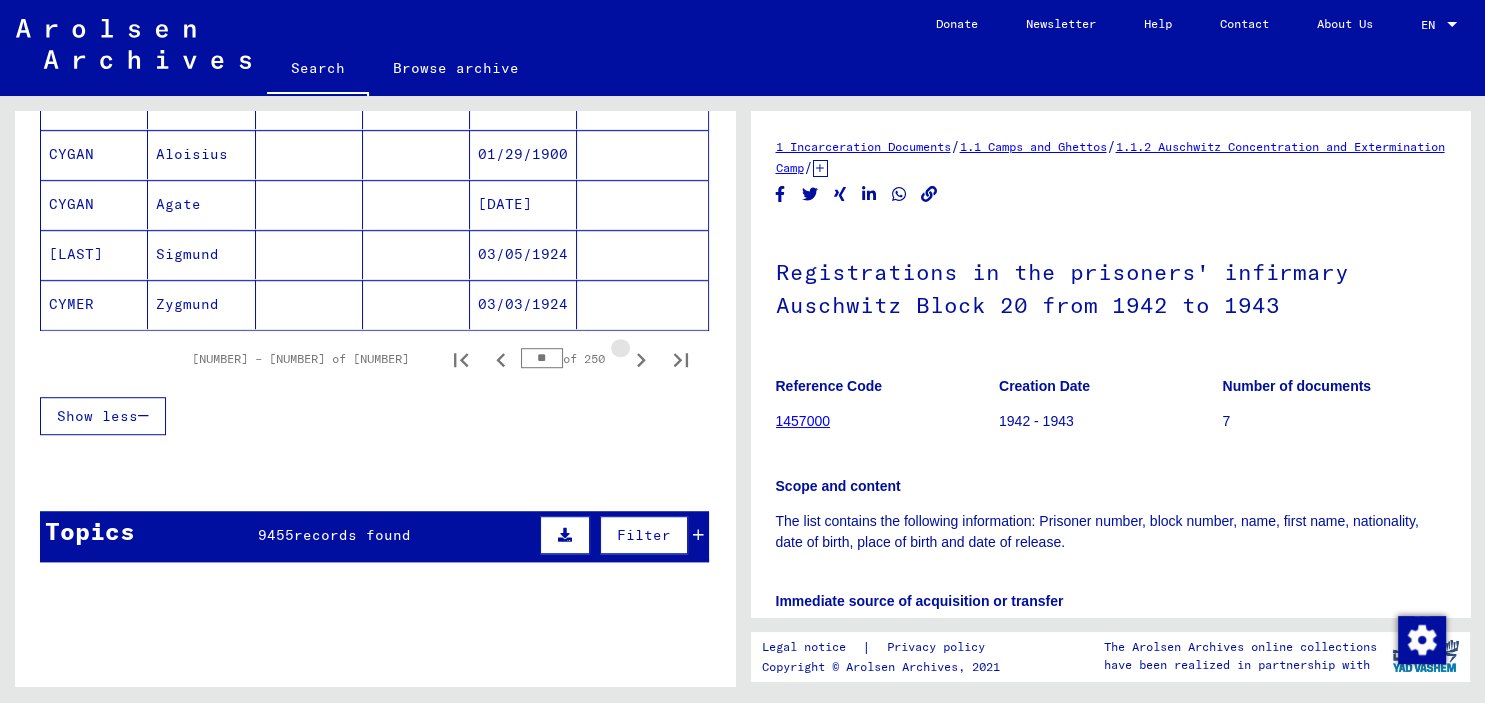 click 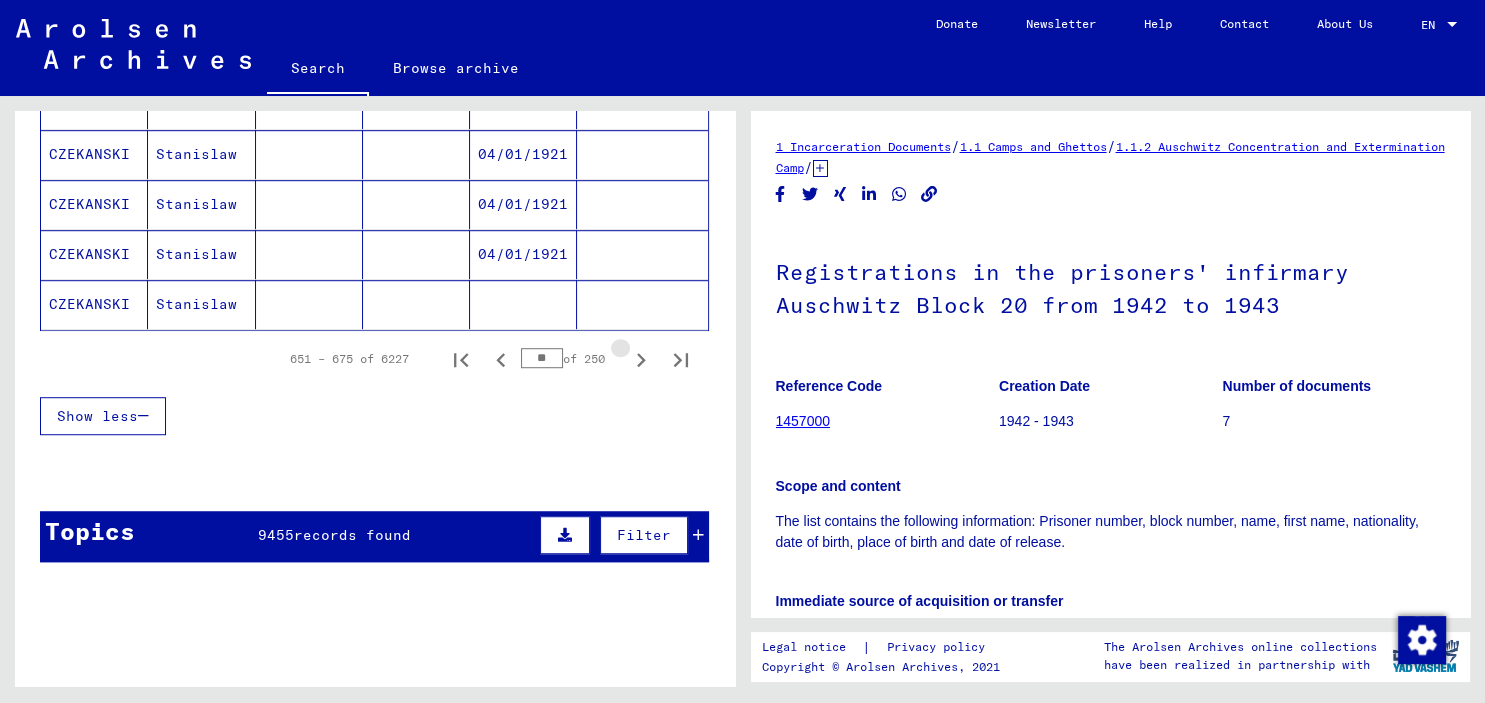 click 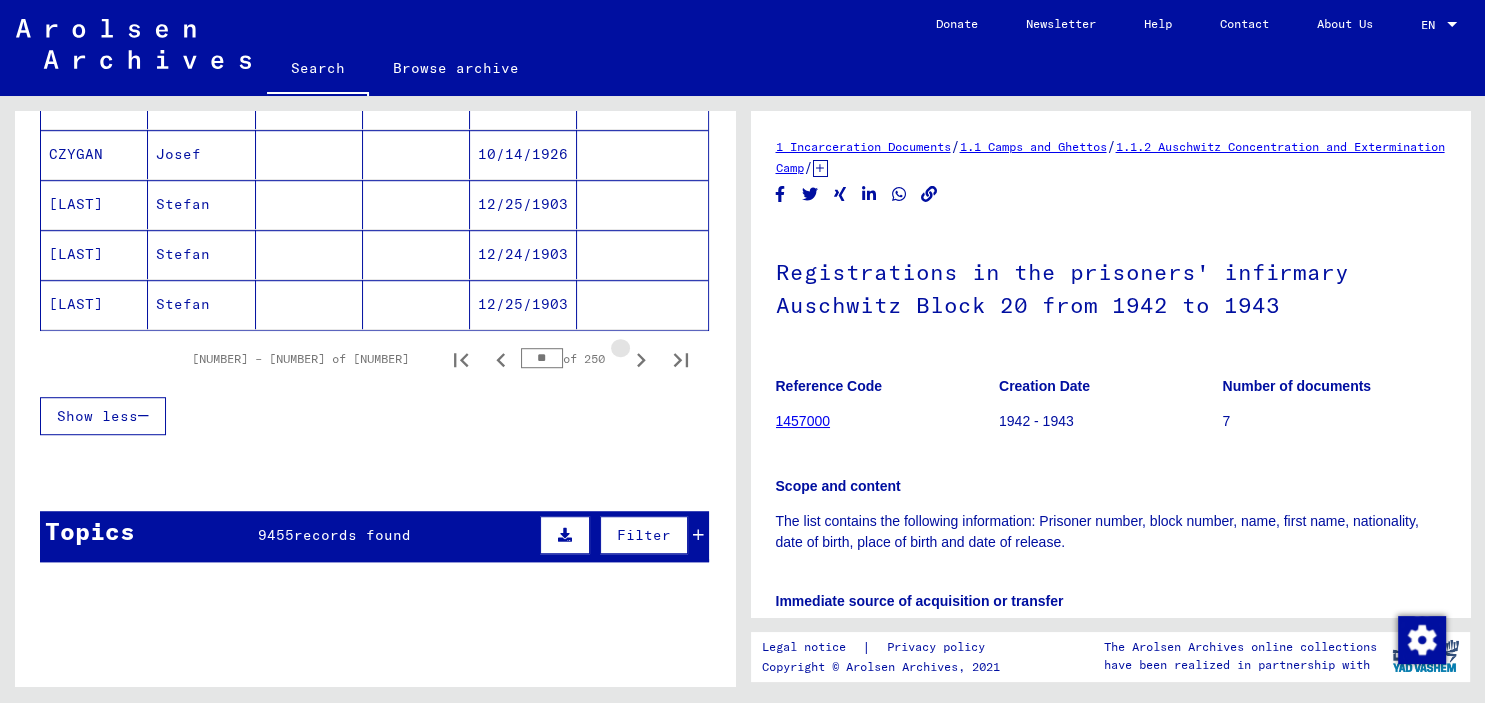 click 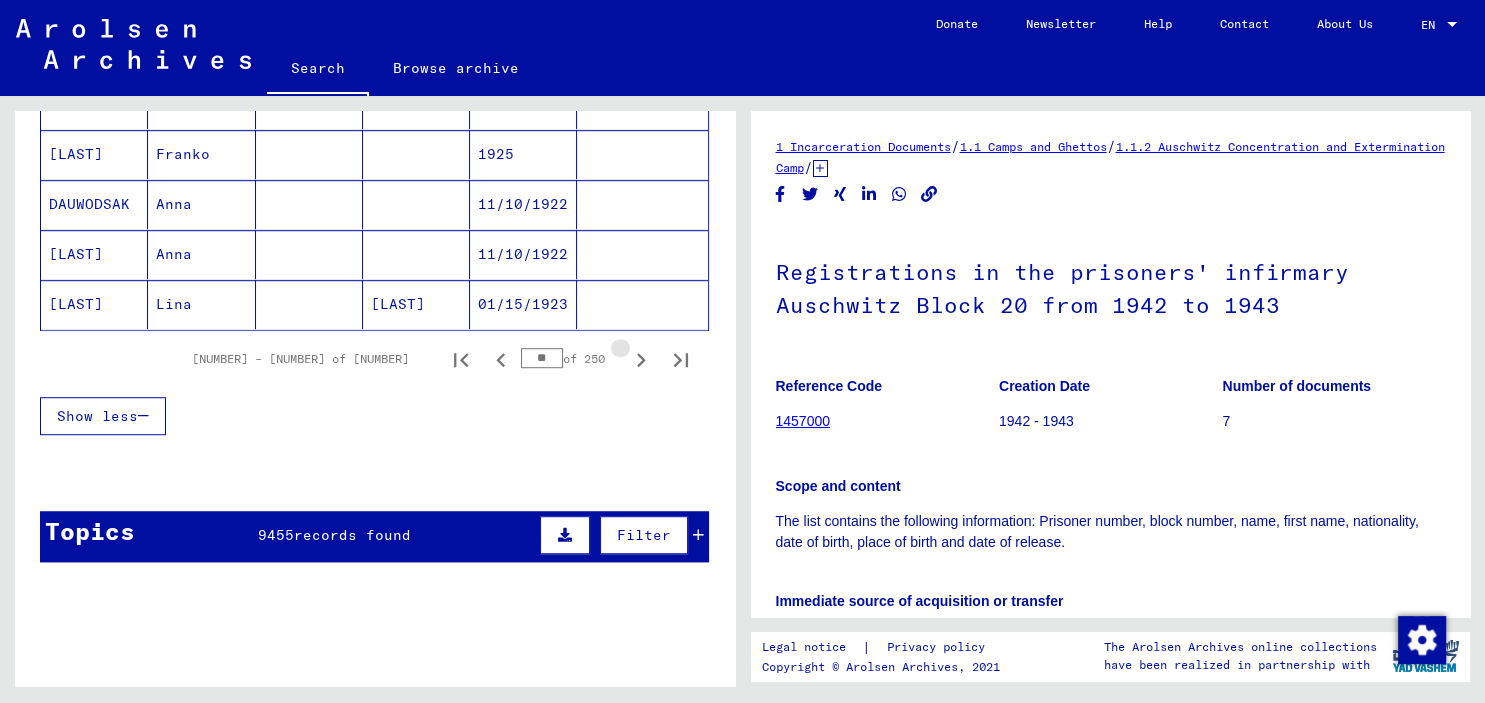 click 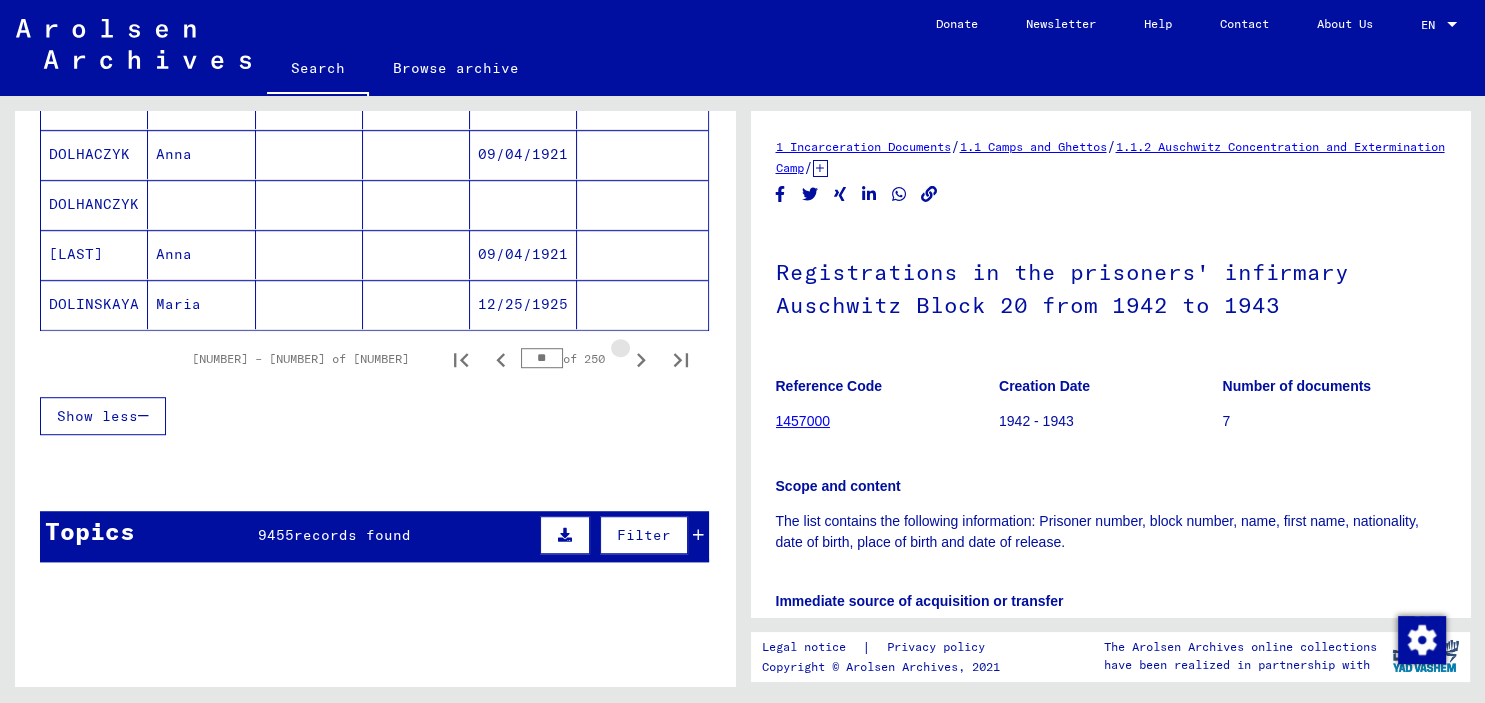 click 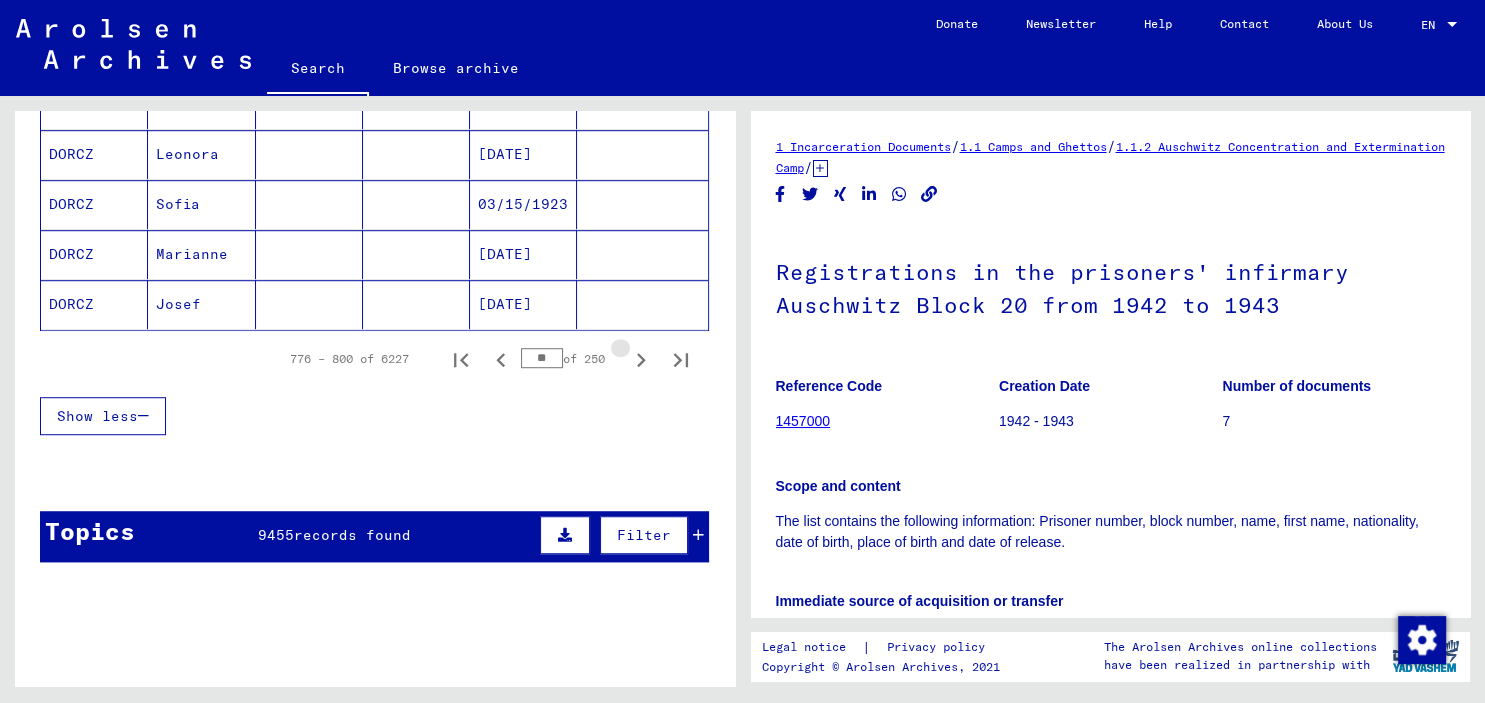 click 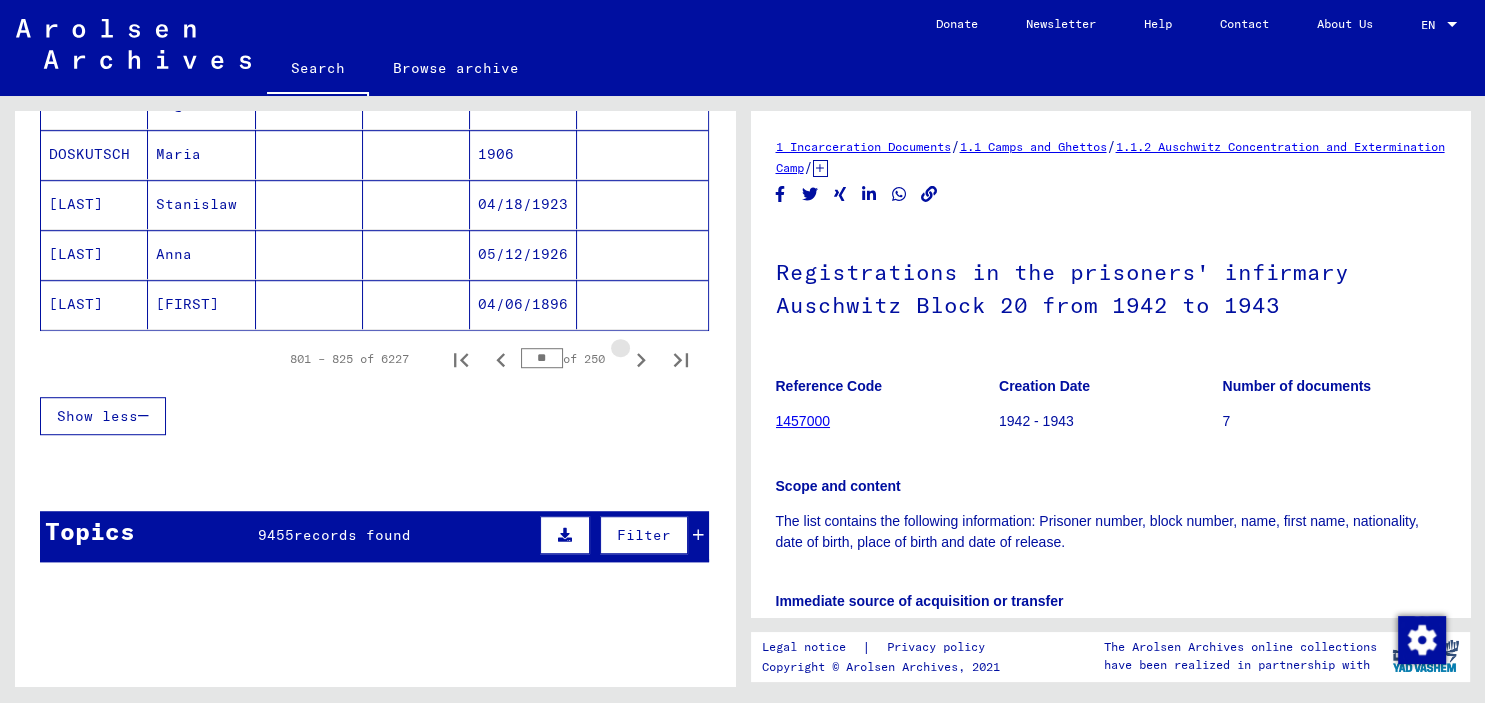 click 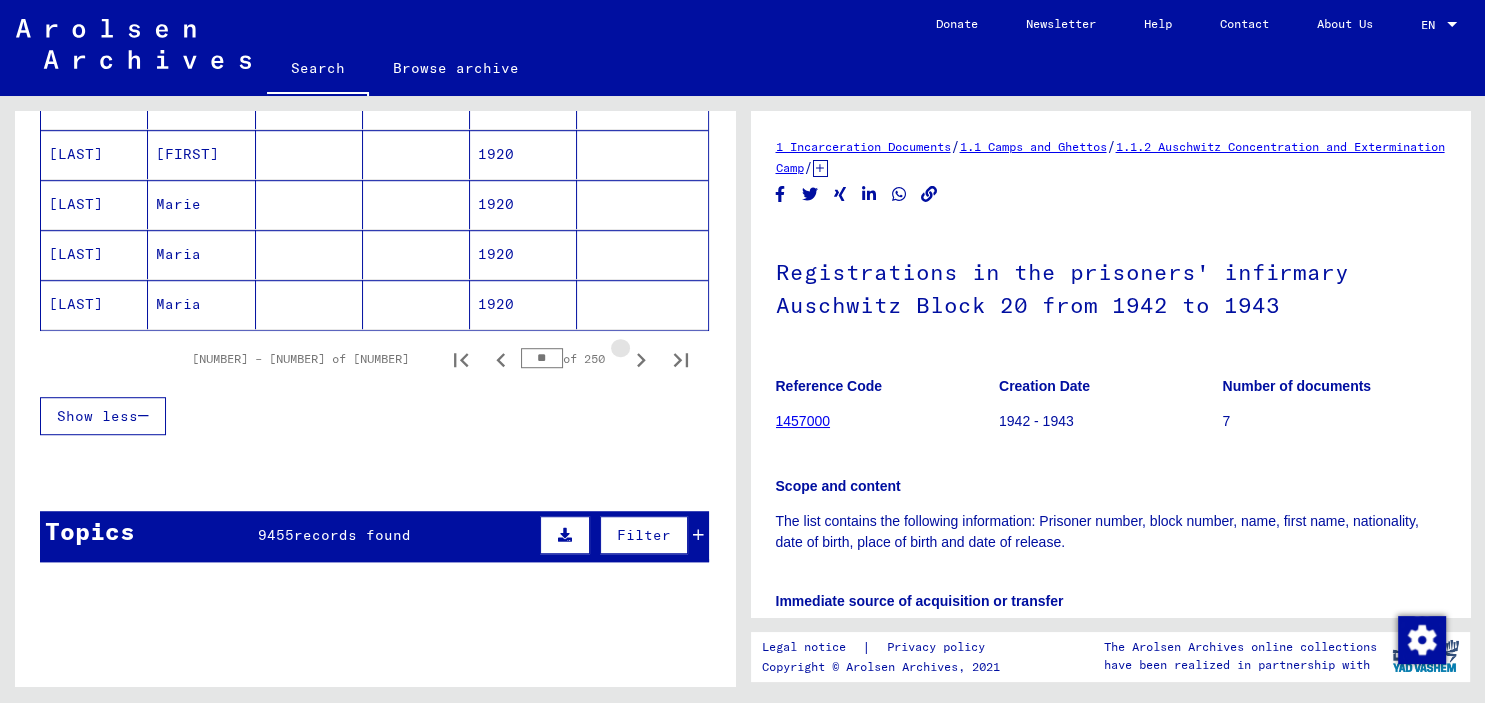 click 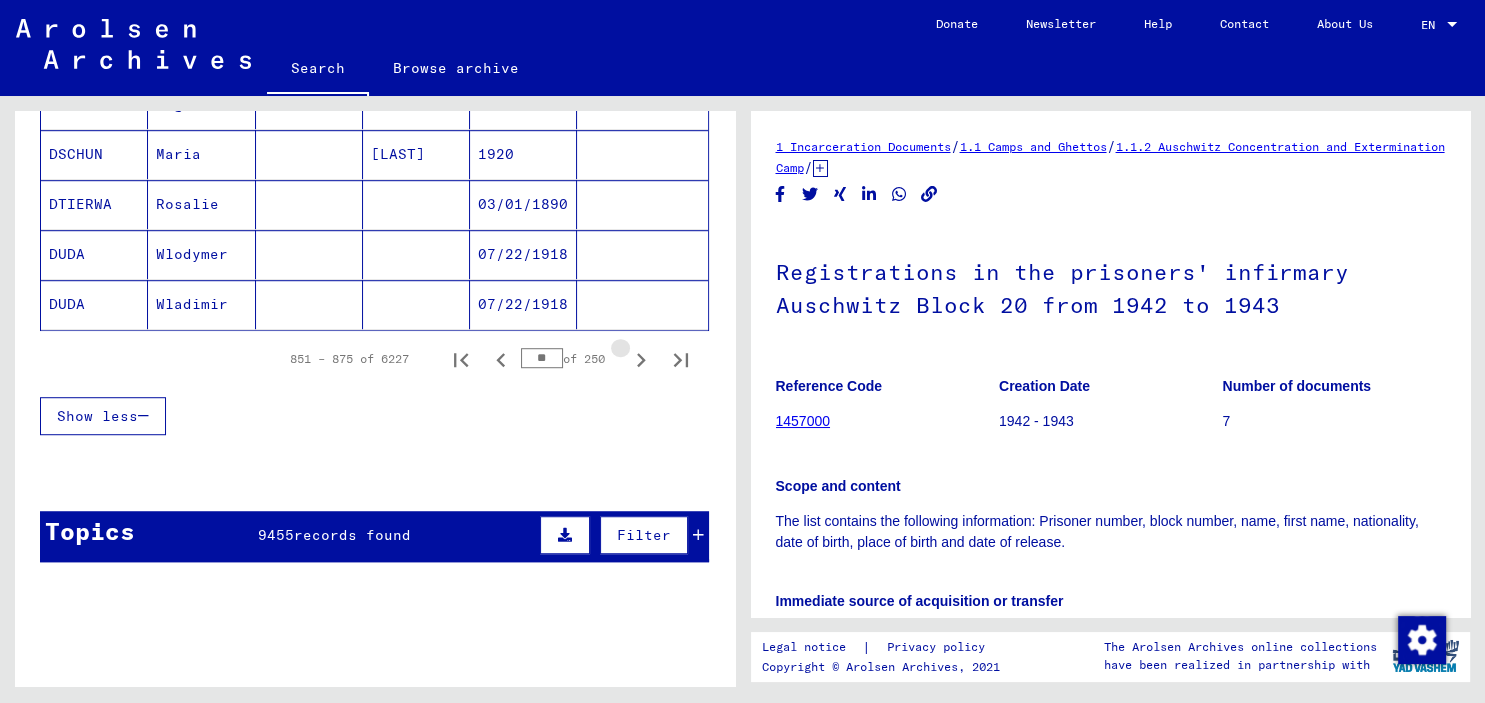 click 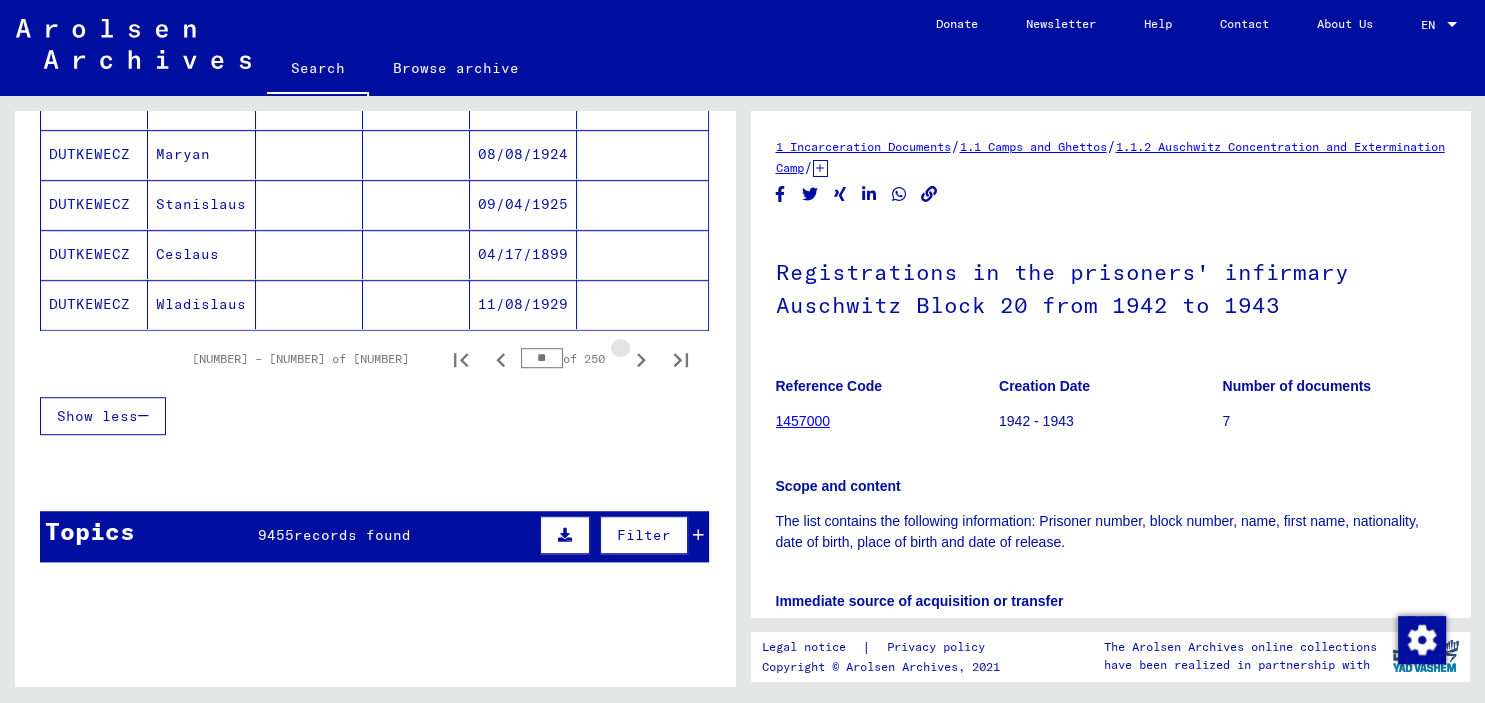 click 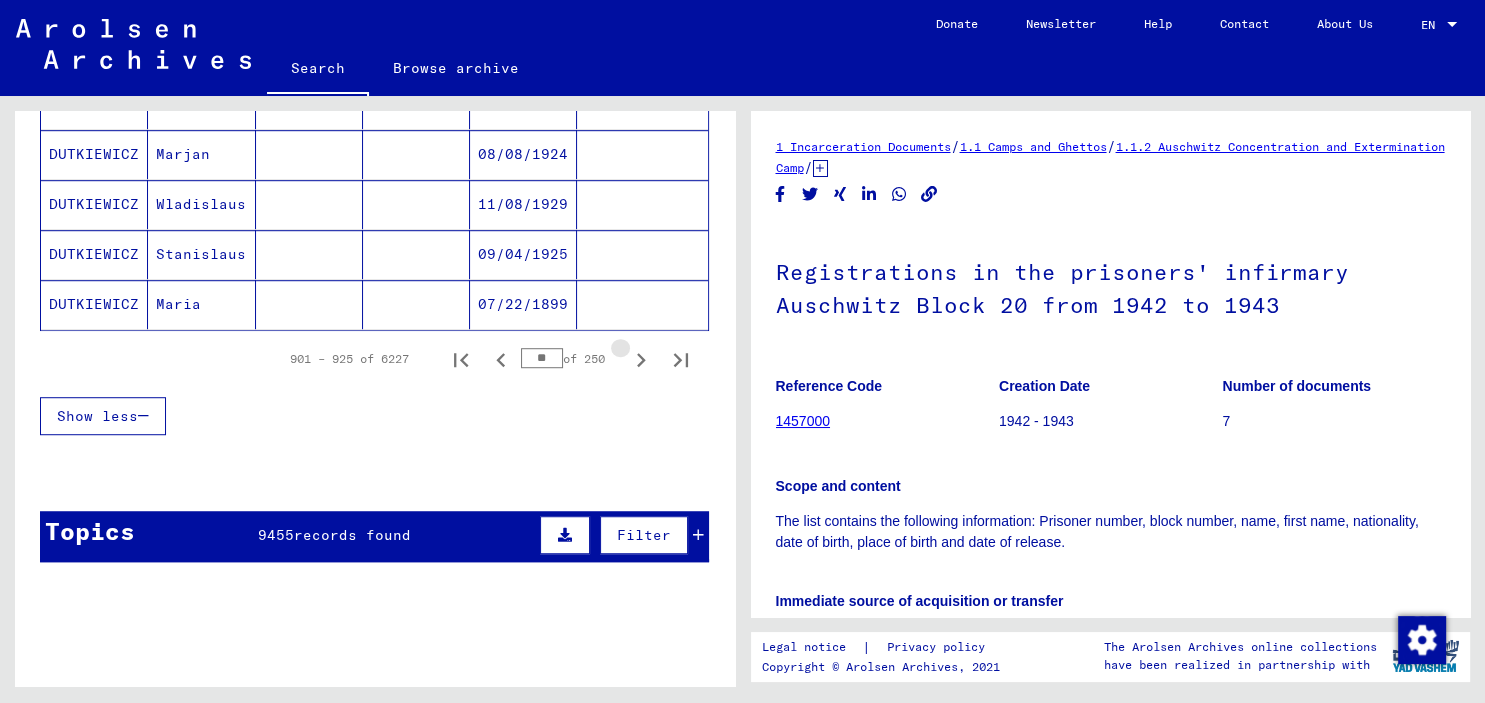 click 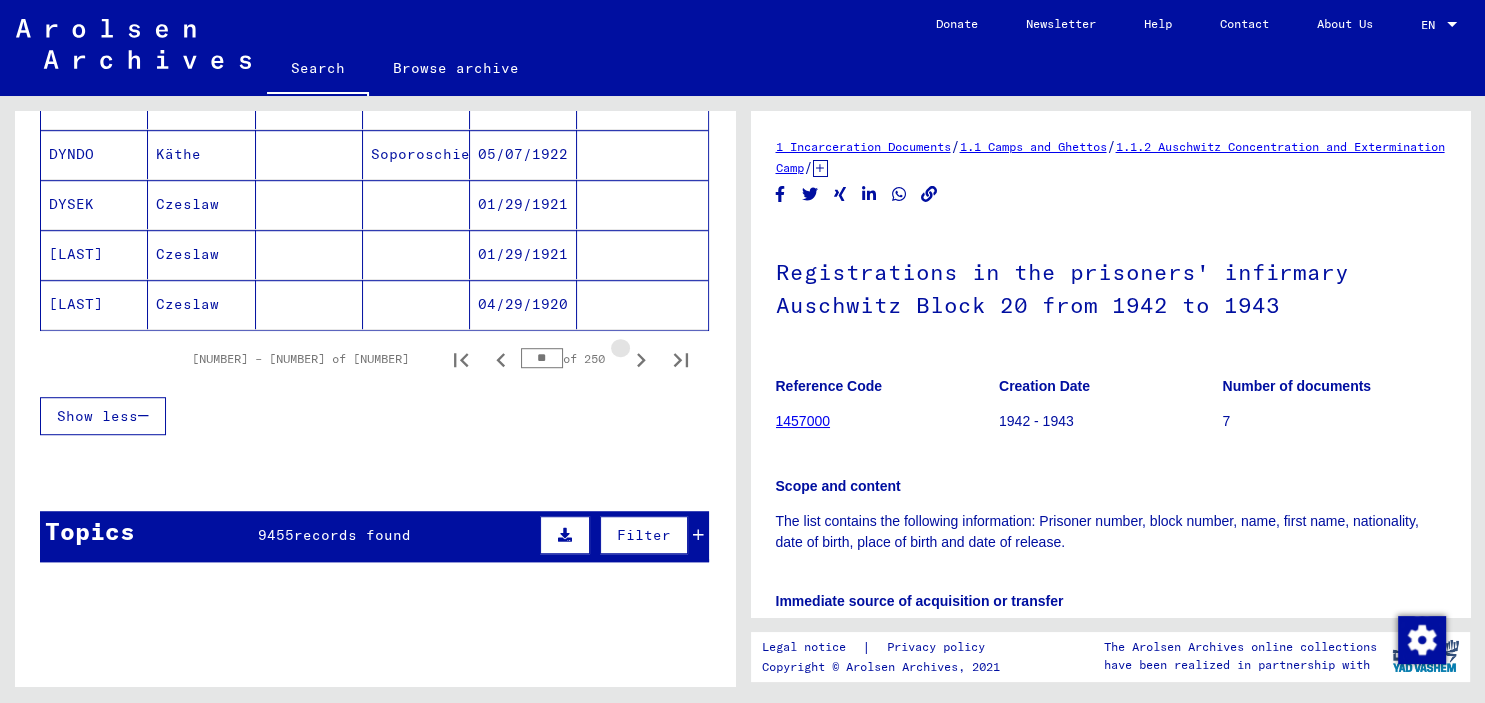 click 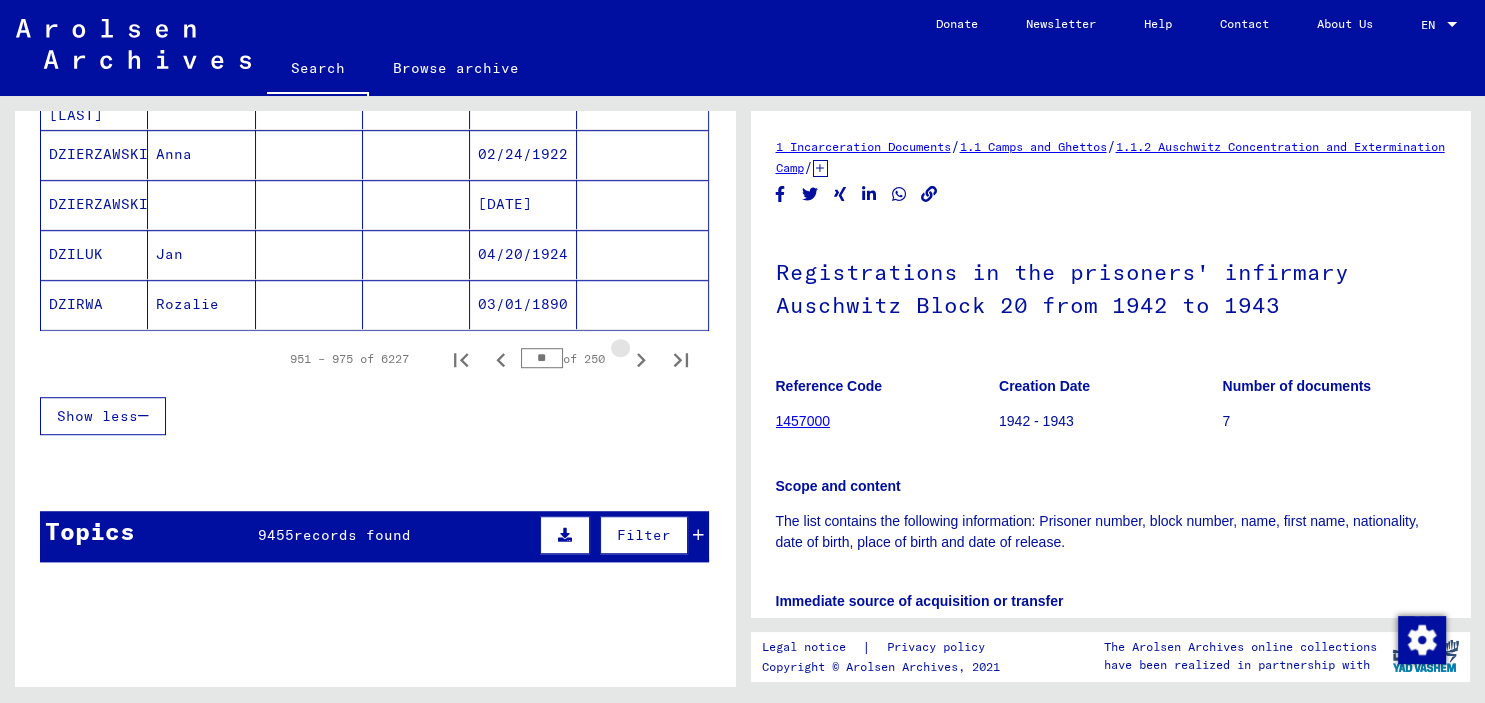 click 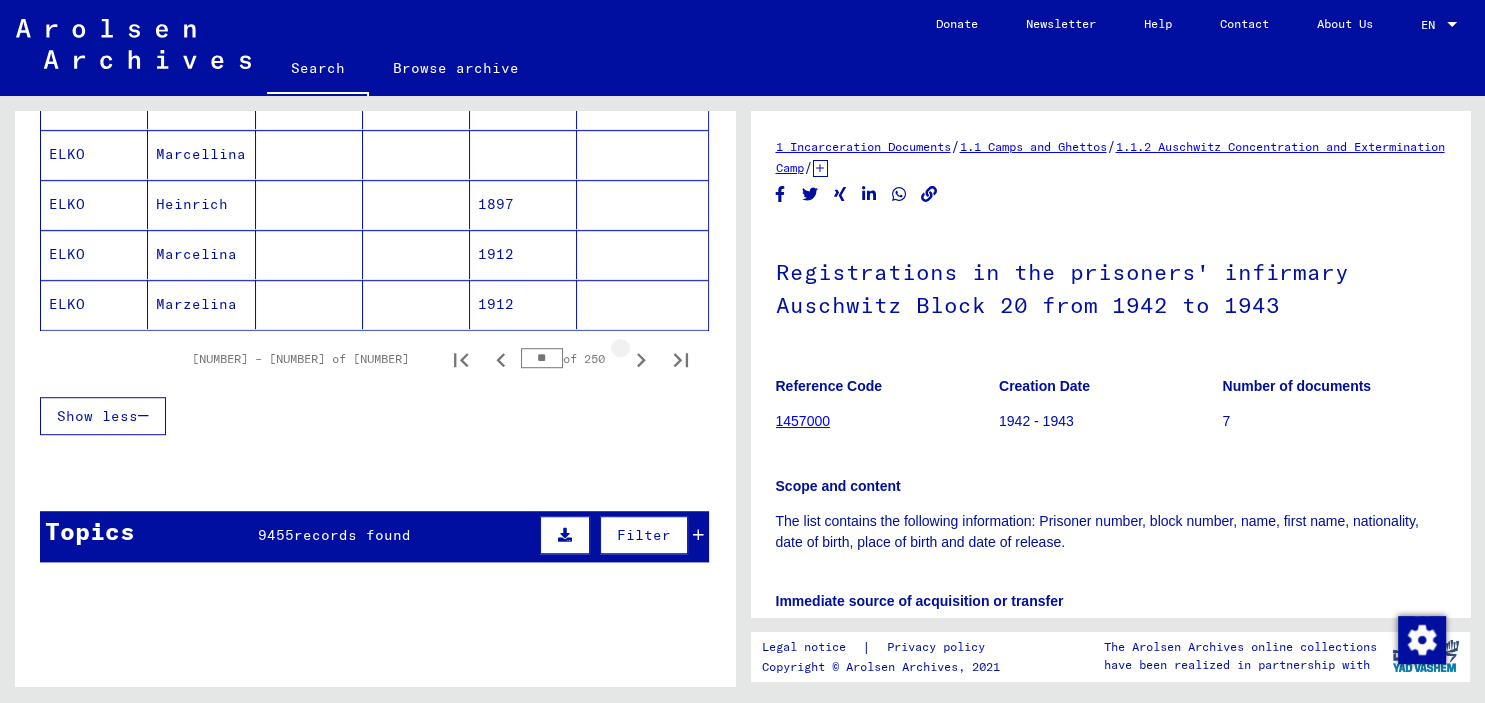 click 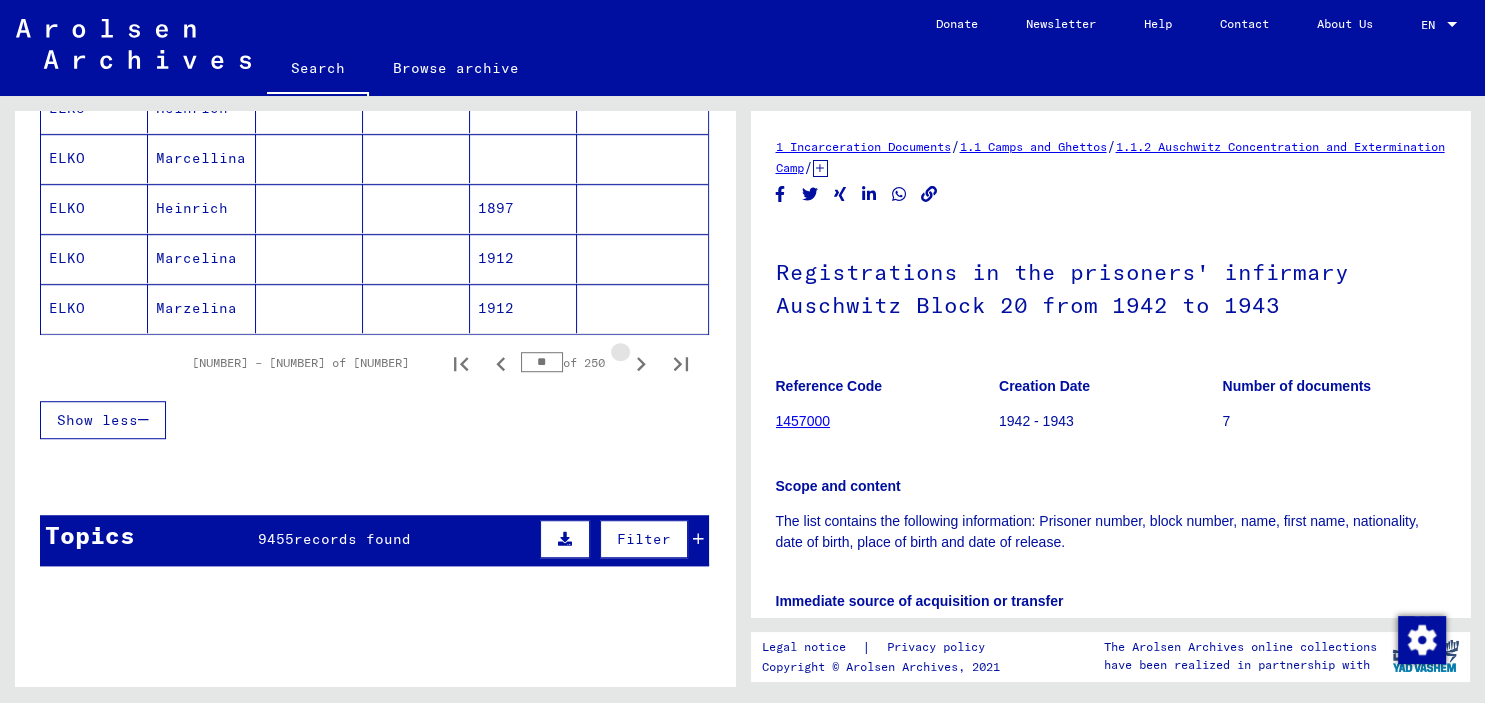 scroll, scrollTop: 1329, scrollLeft: 0, axis: vertical 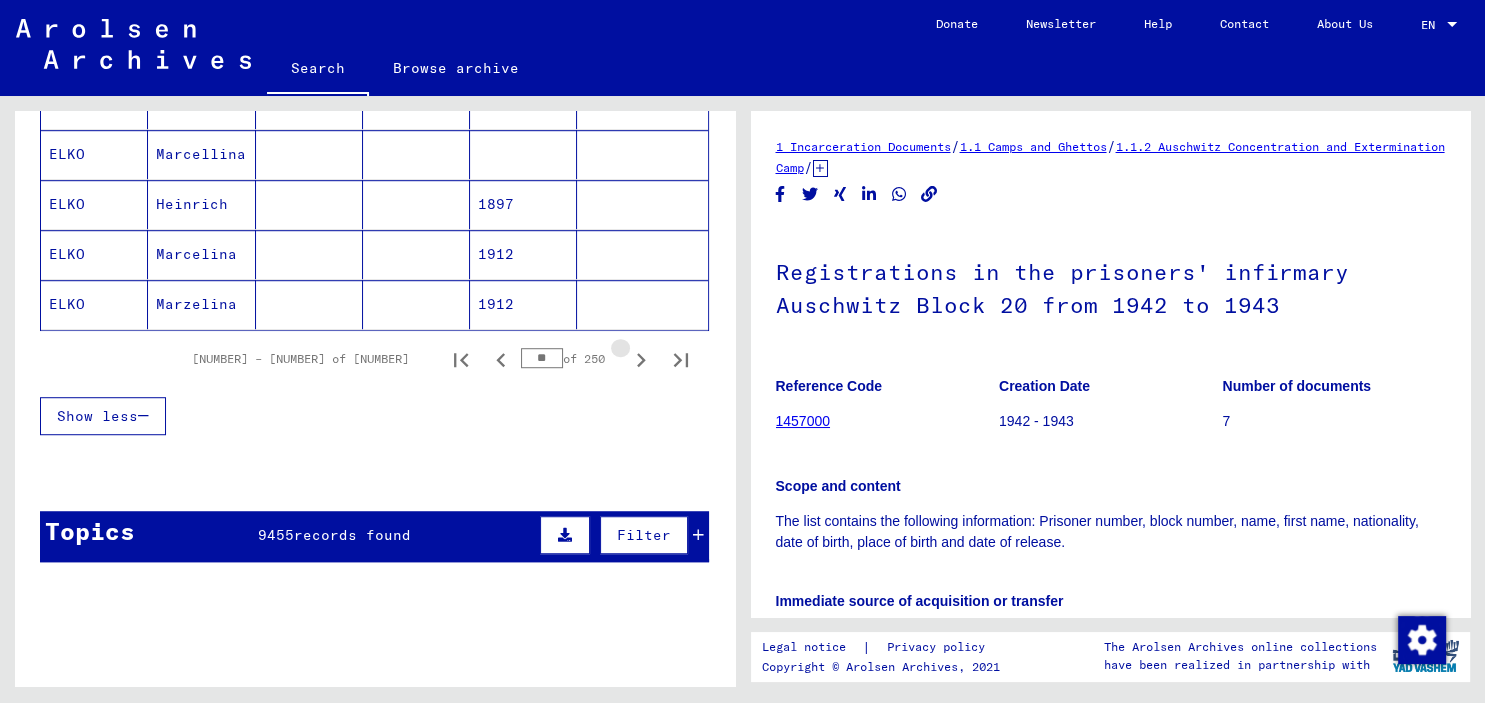 click 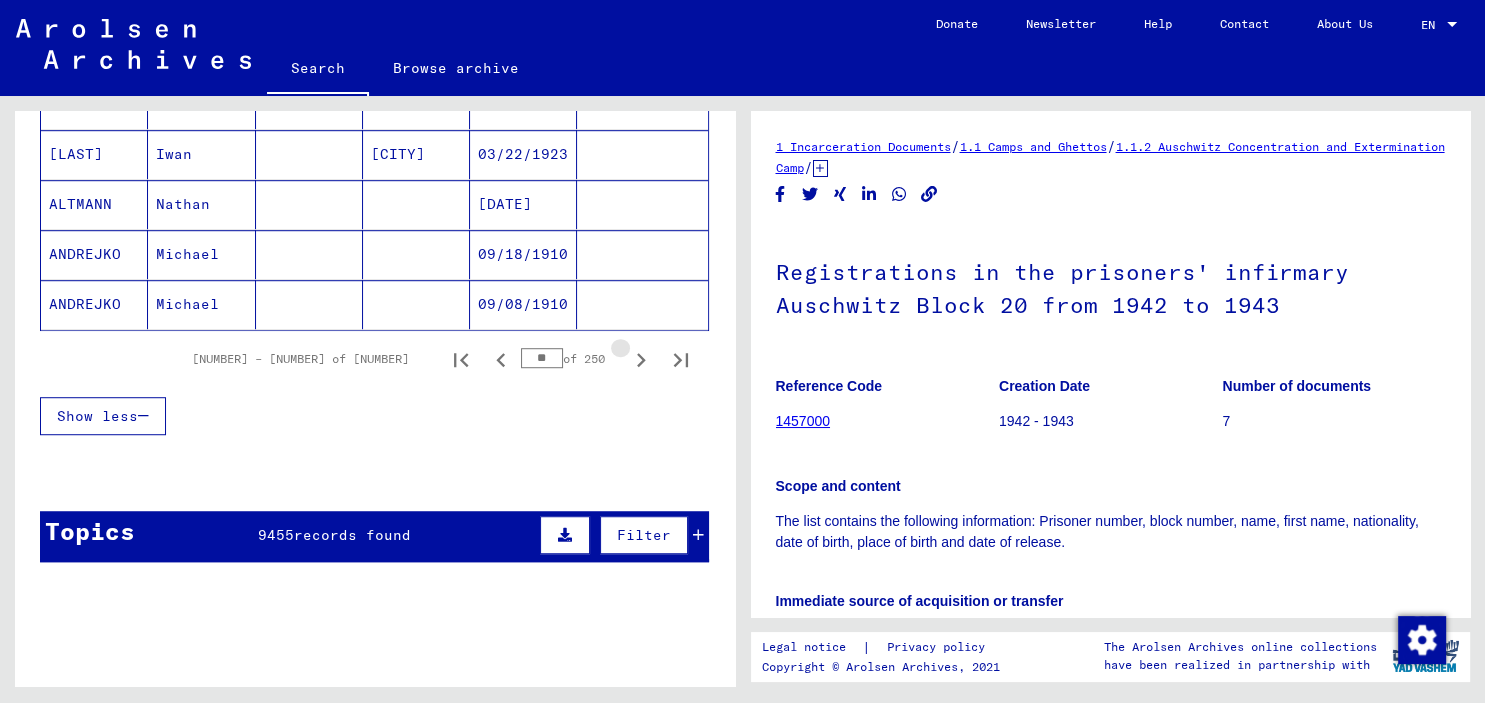 click 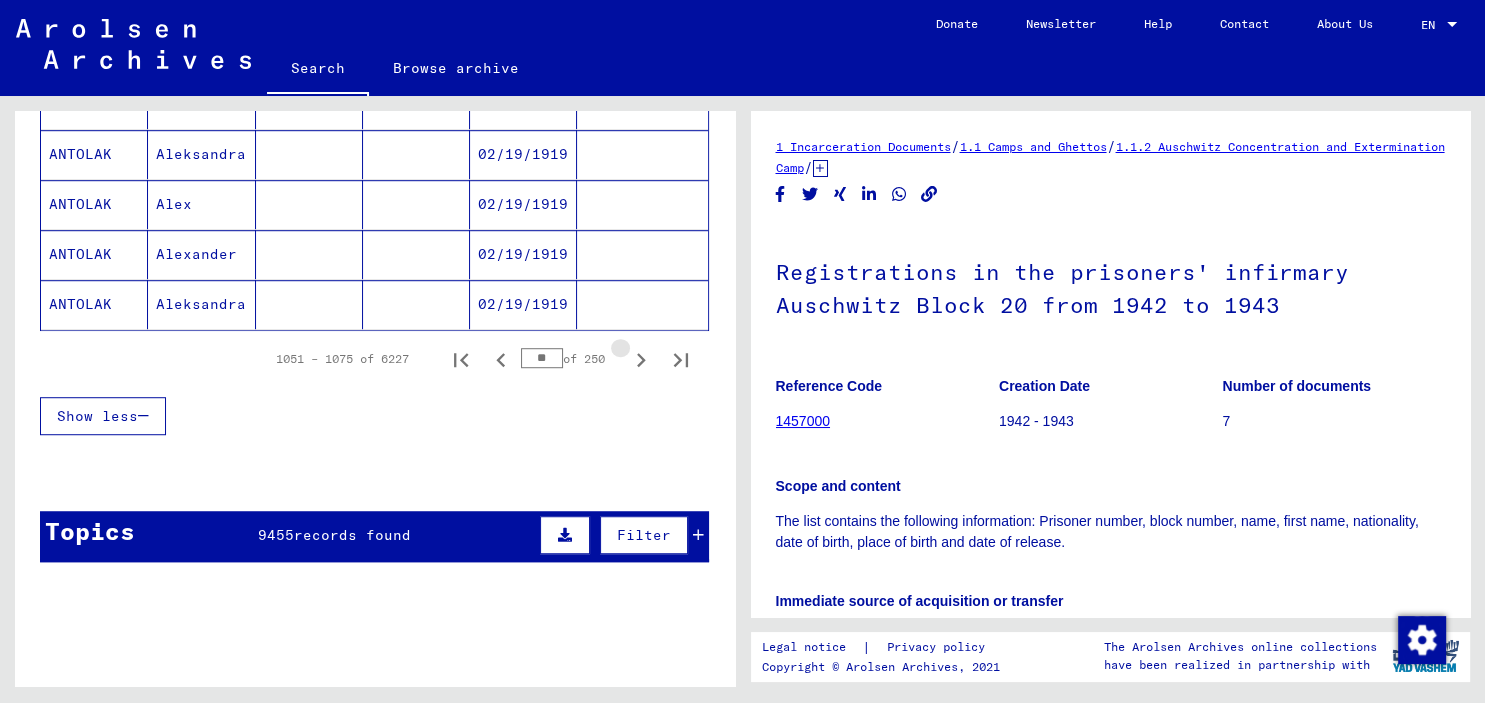 click 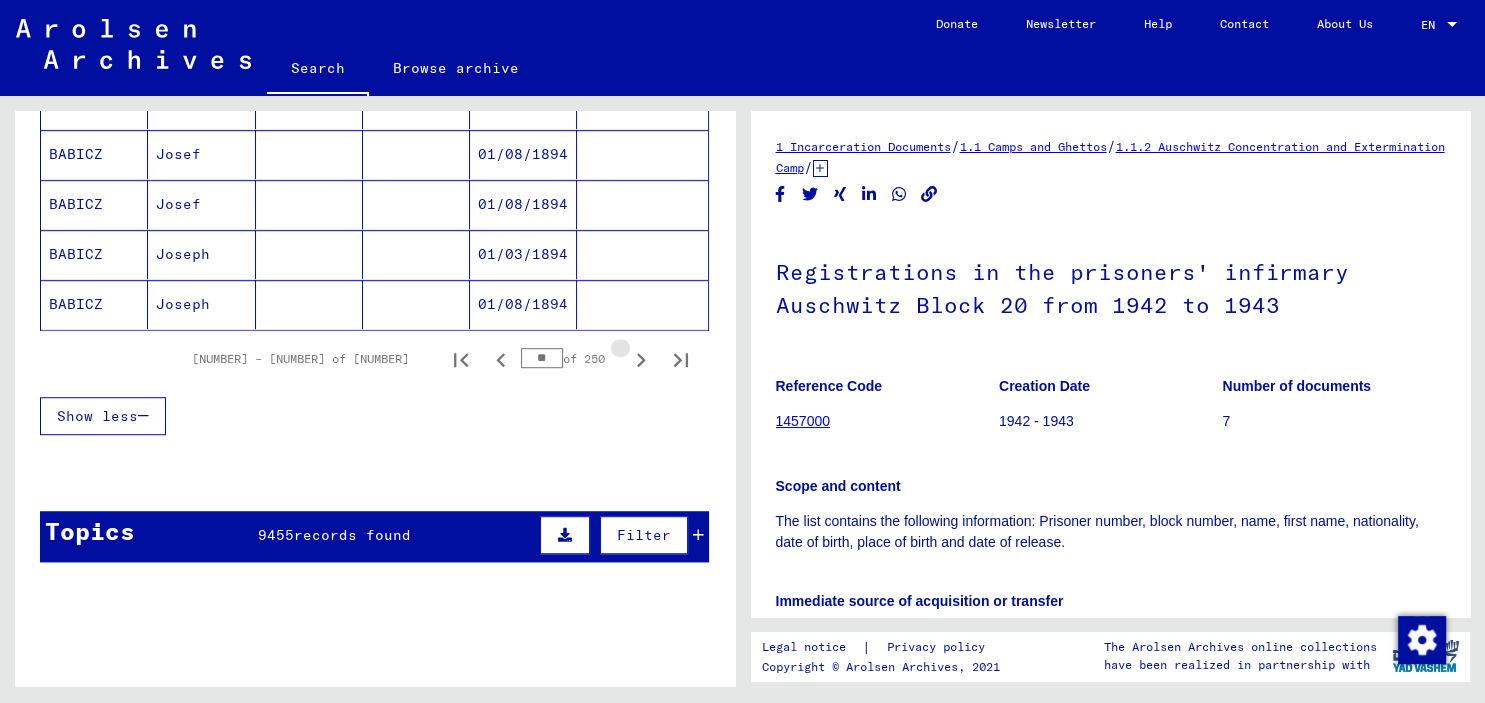 click 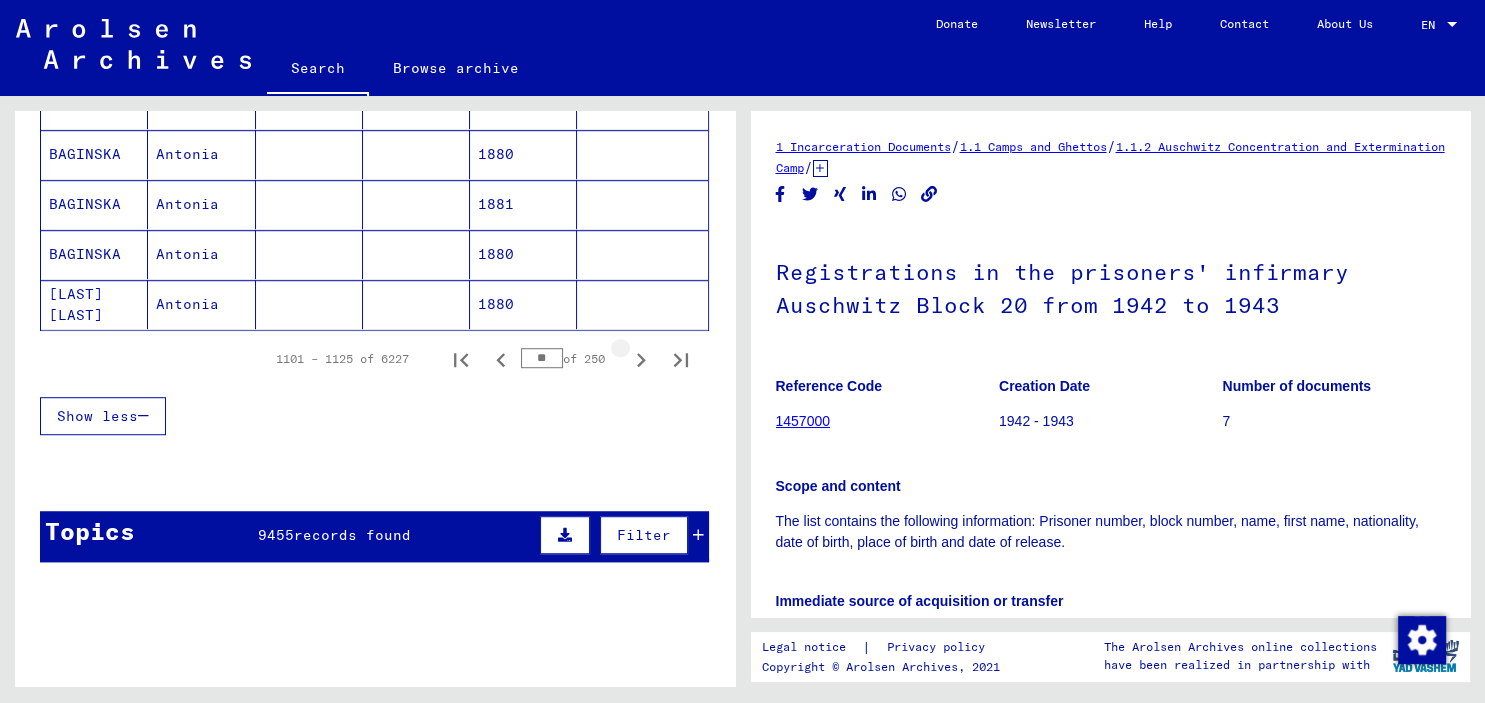 click 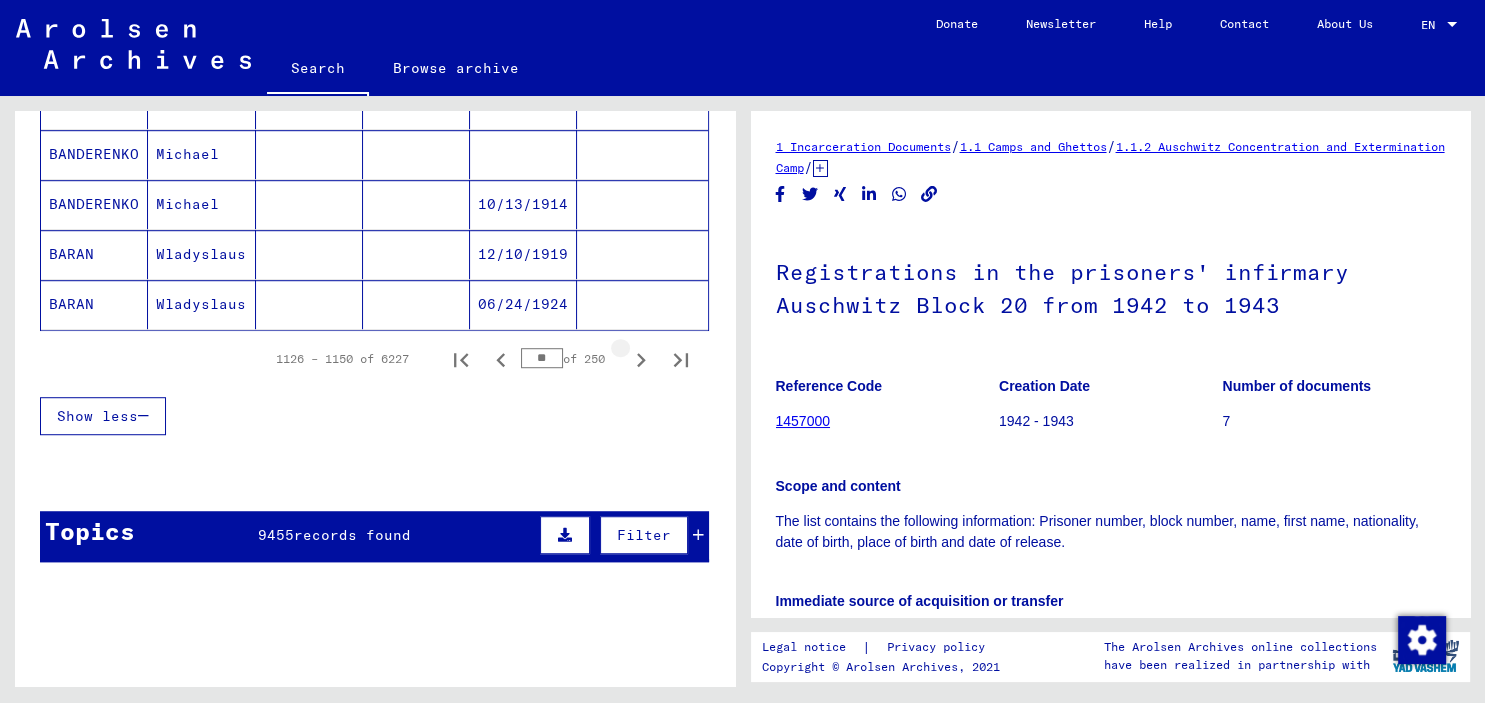 click 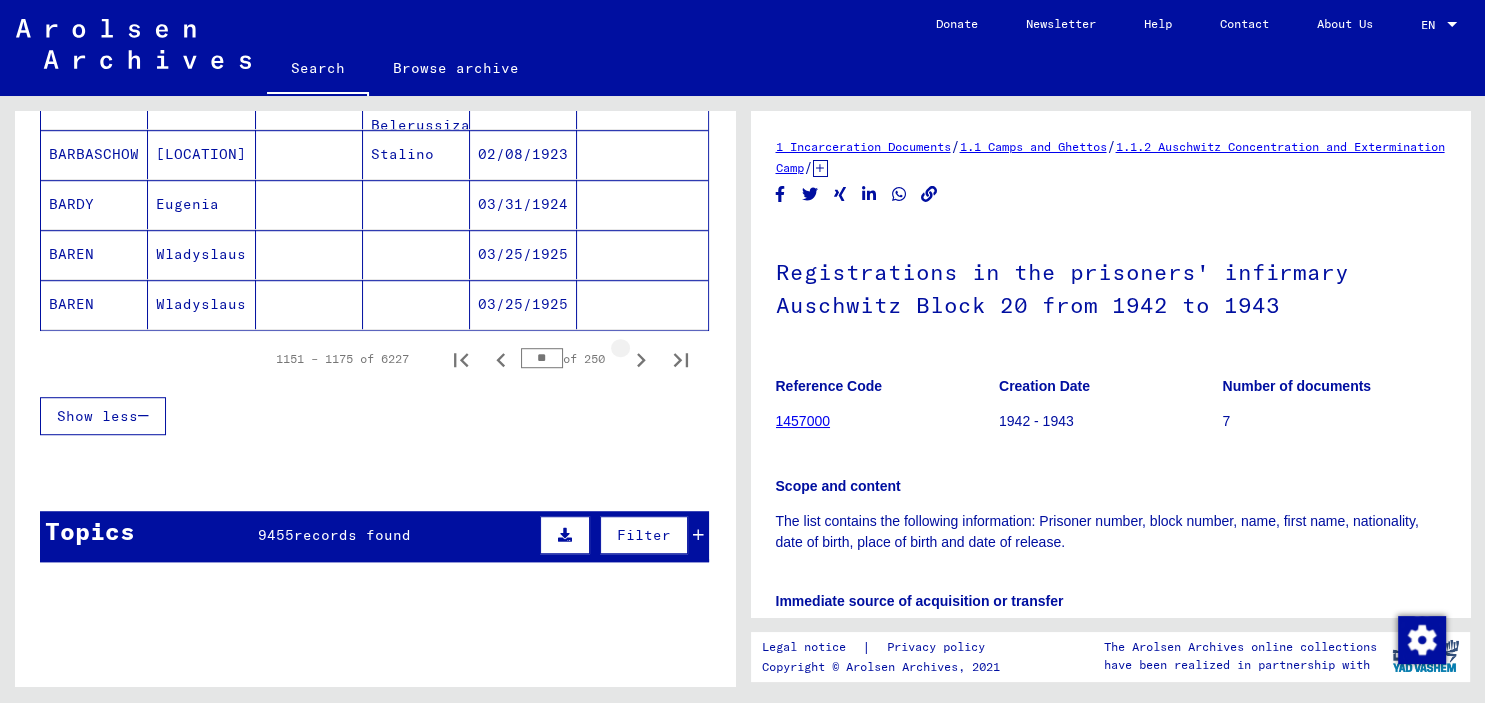 click 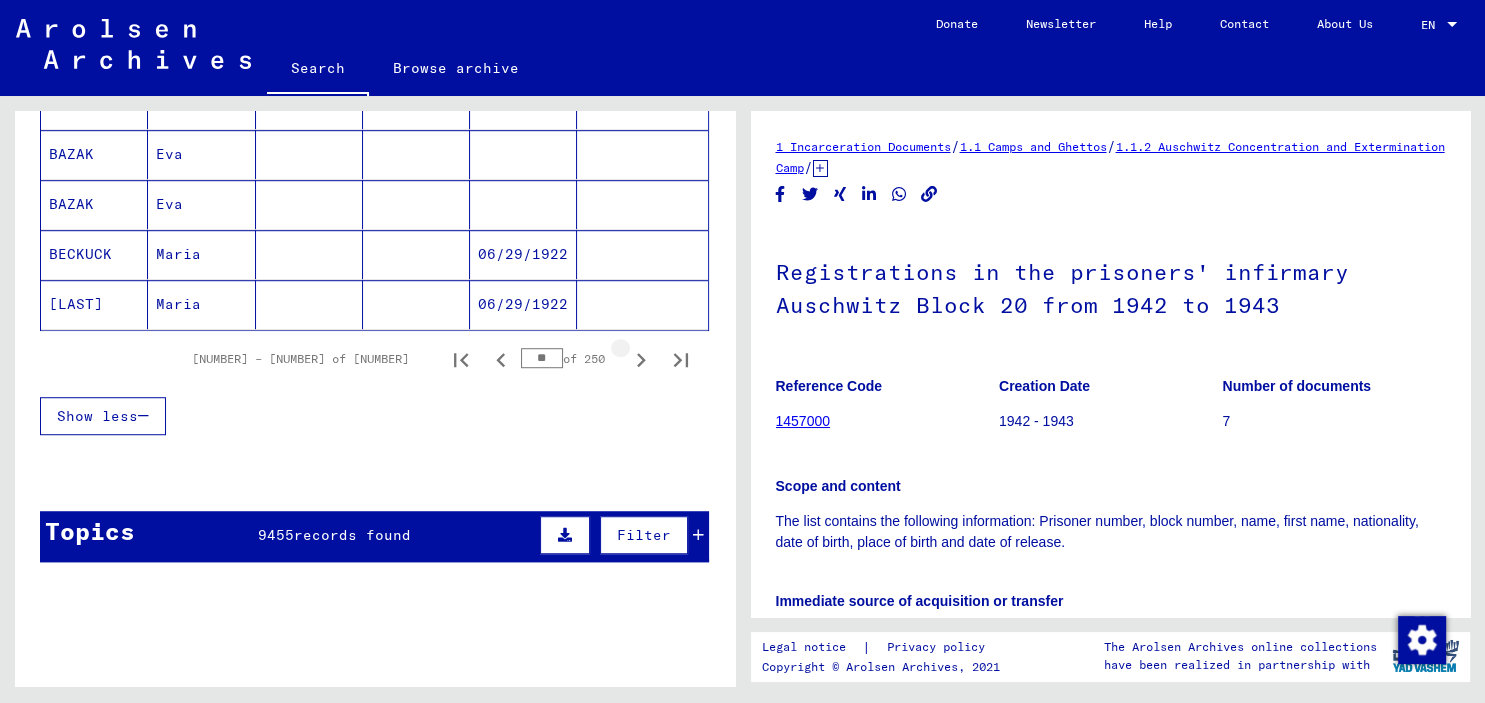 click 